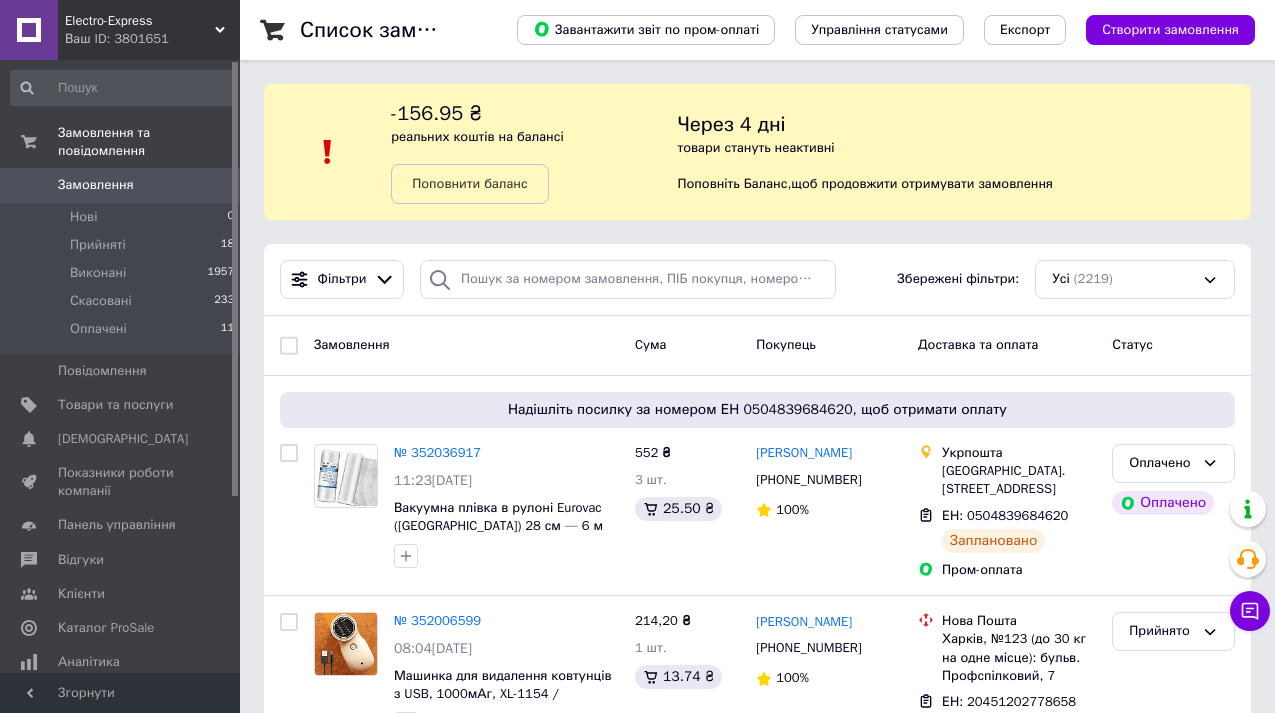 scroll, scrollTop: 0, scrollLeft: 0, axis: both 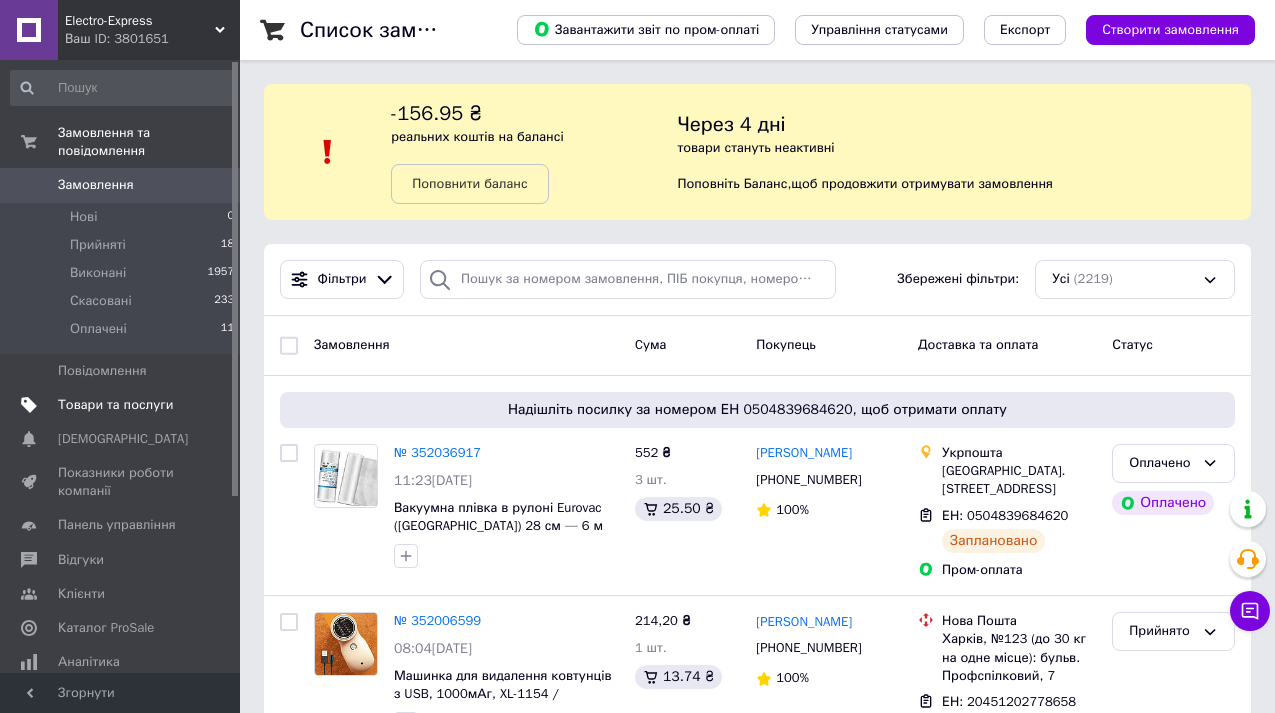 click on "Товари та послуги" at bounding box center (115, 405) 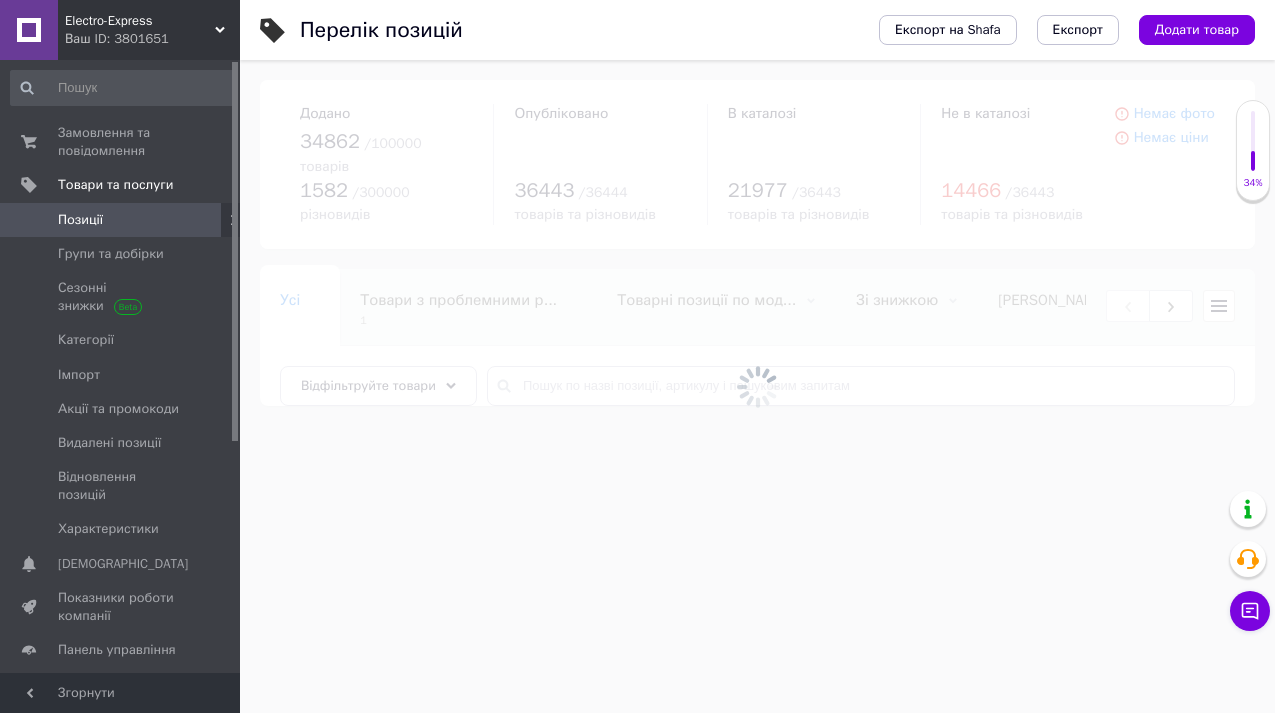 click at bounding box center [757, 386] 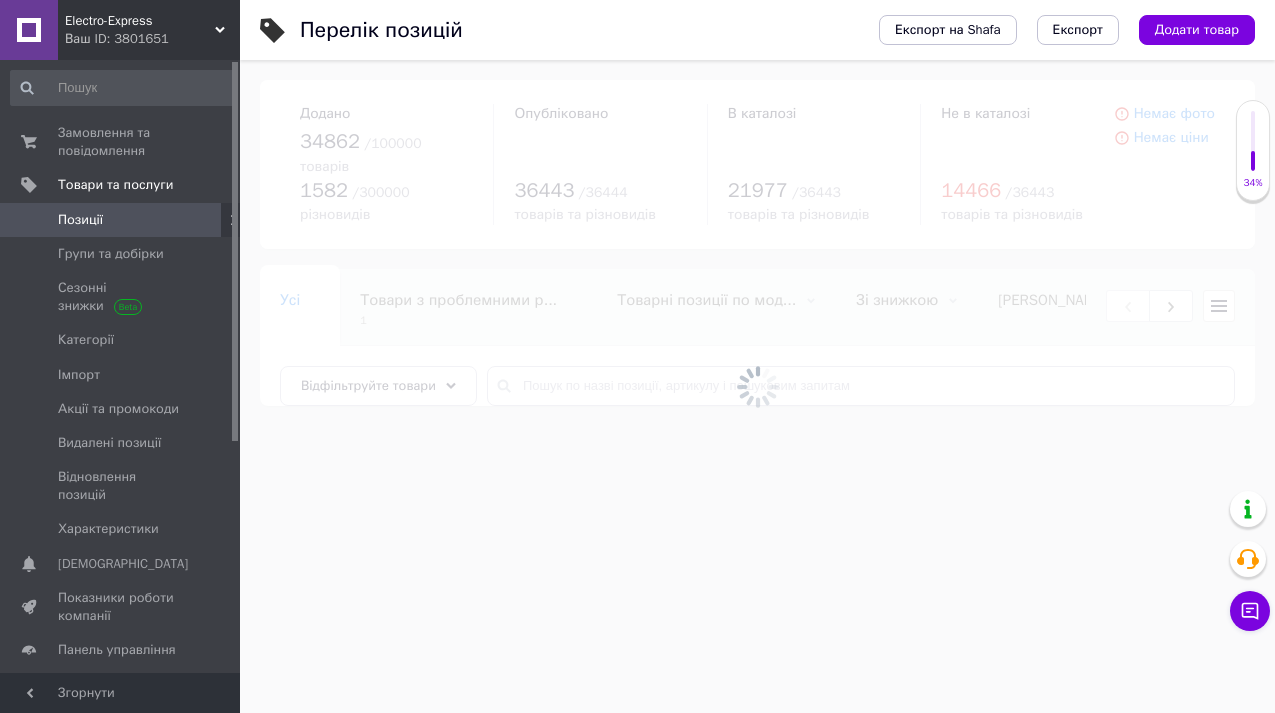 click at bounding box center (757, 386) 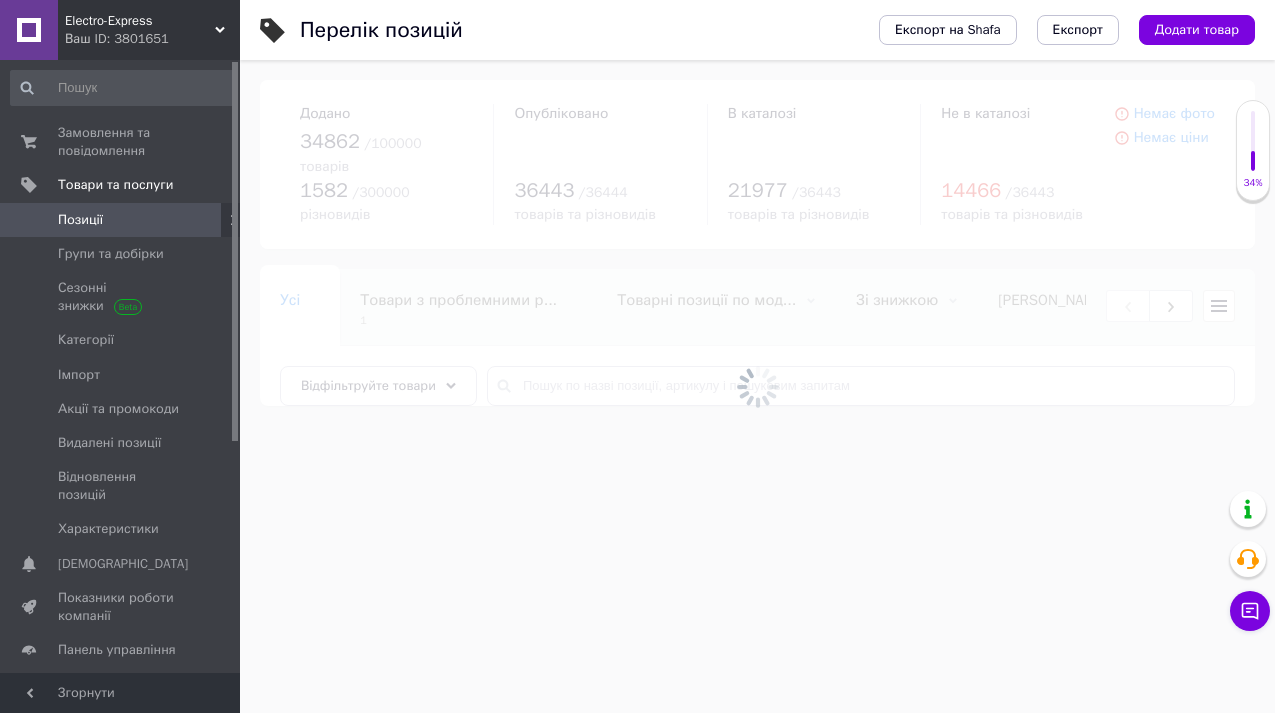 click at bounding box center [757, 386] 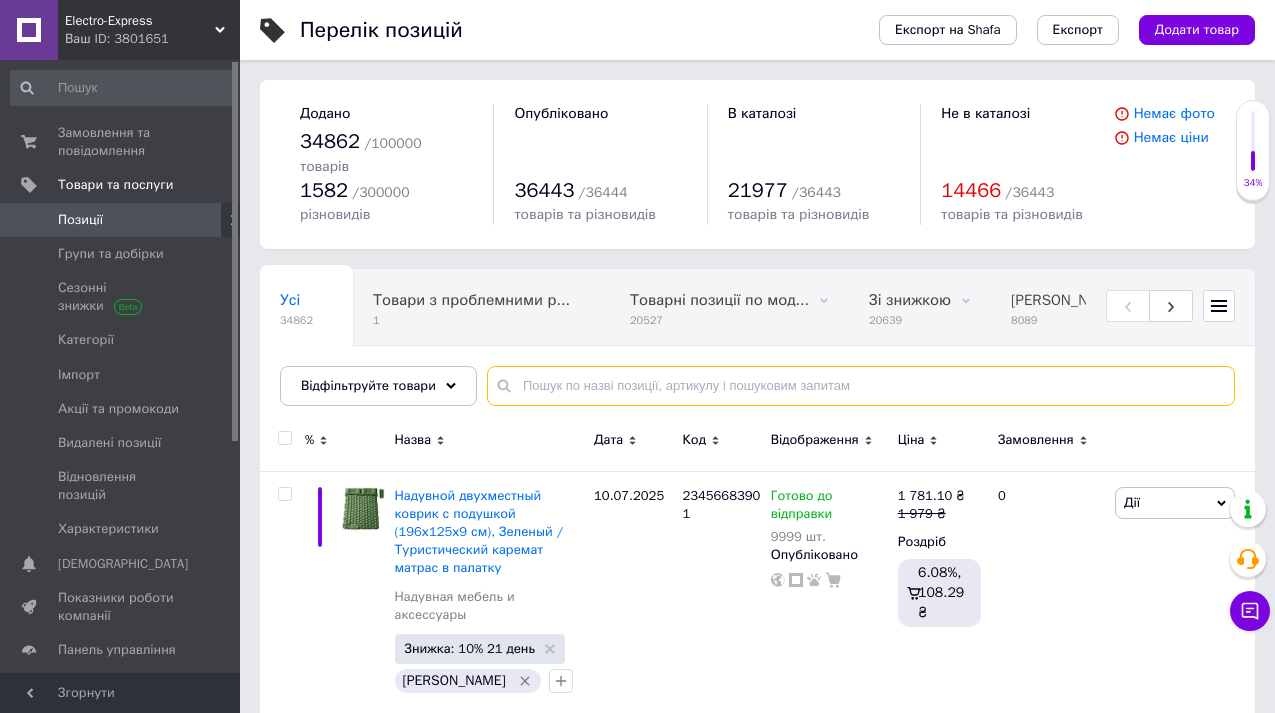click at bounding box center [861, 386] 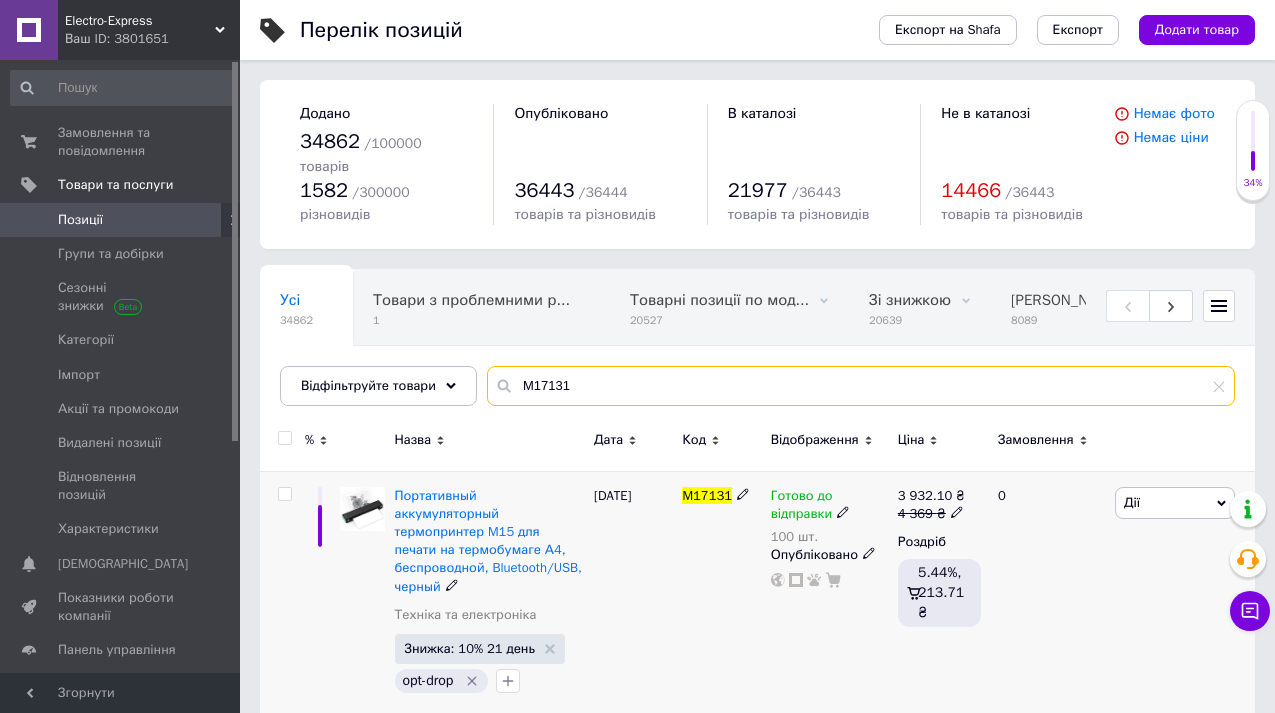 type on "M17131" 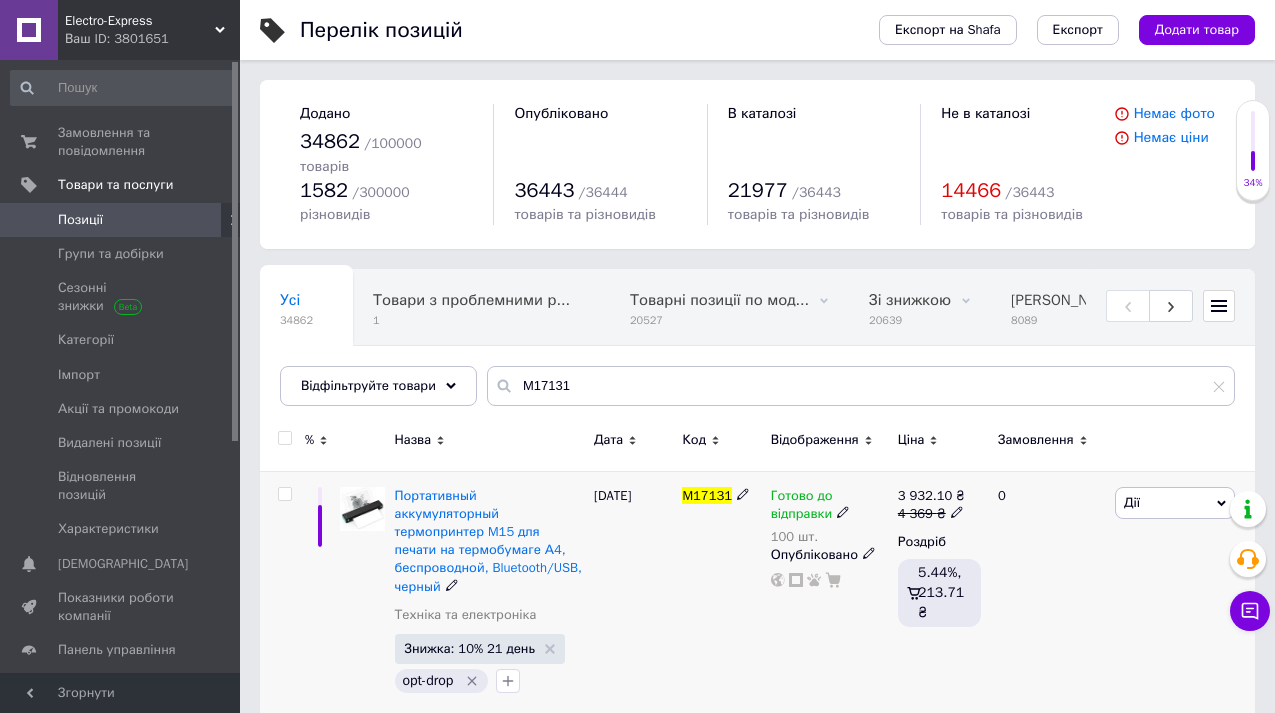 click 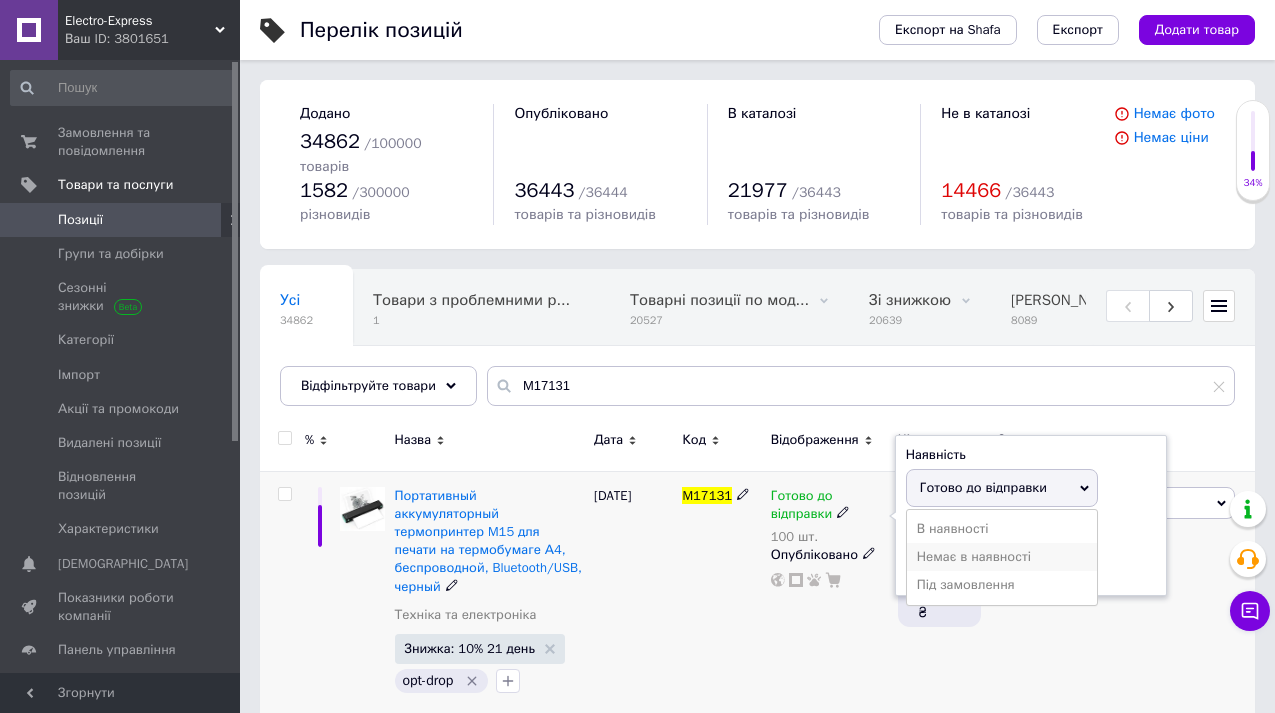 click on "Немає в наявності" at bounding box center (1002, 557) 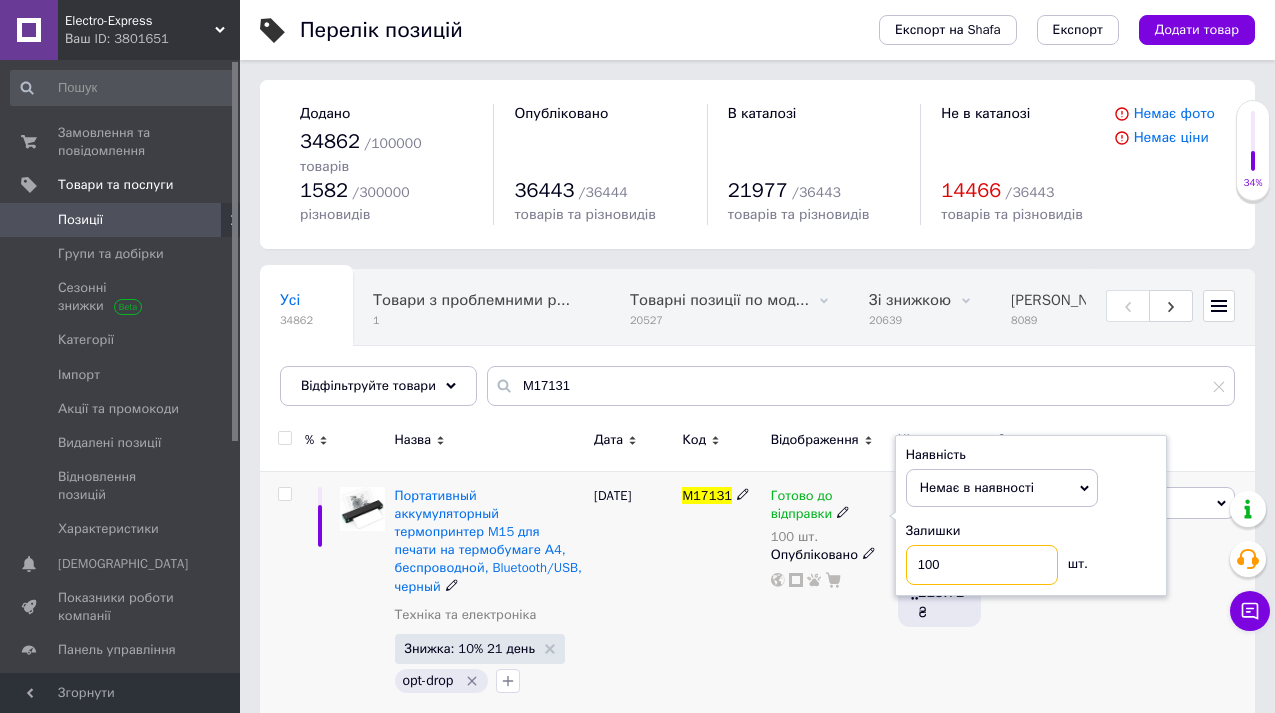click on "100" at bounding box center (982, 565) 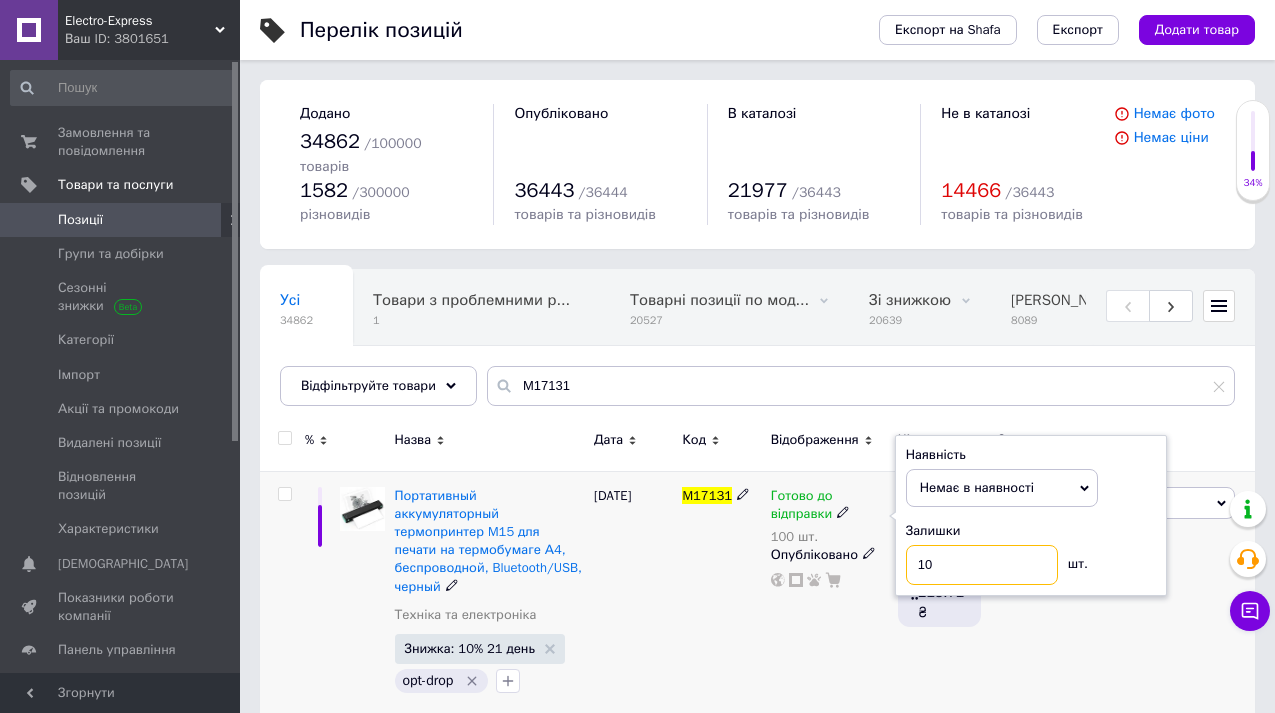 type on "1" 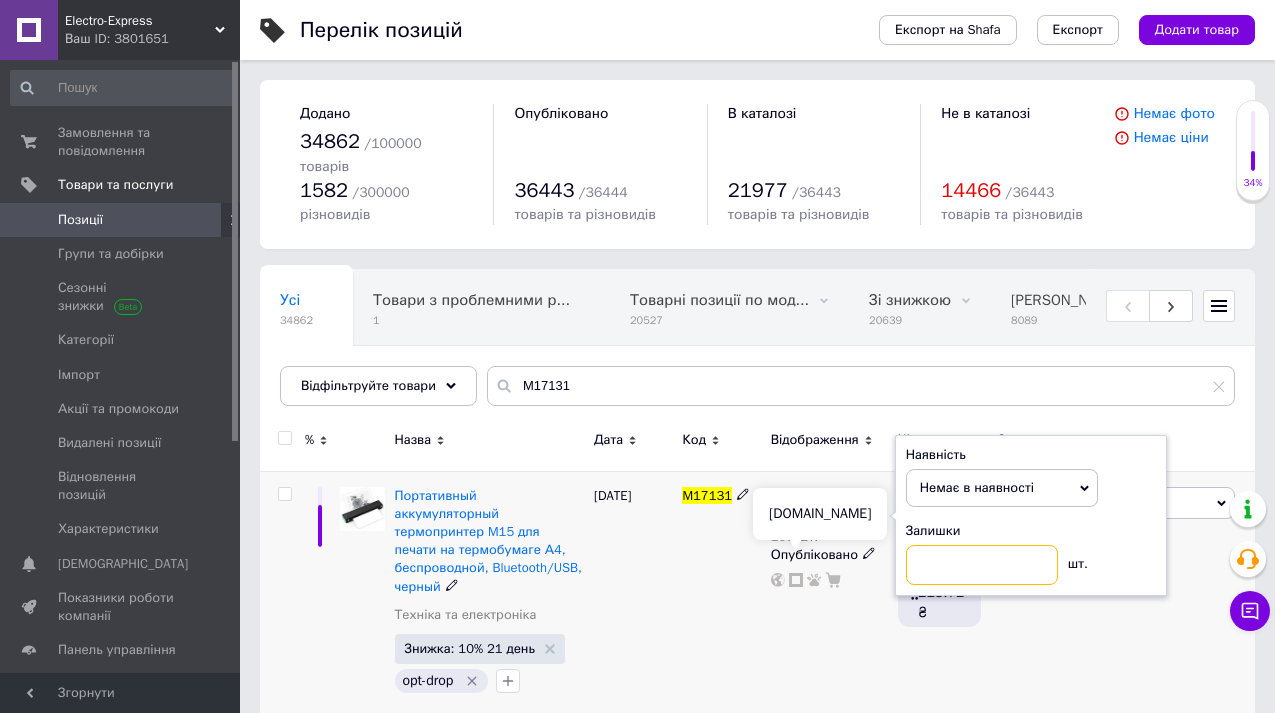 type 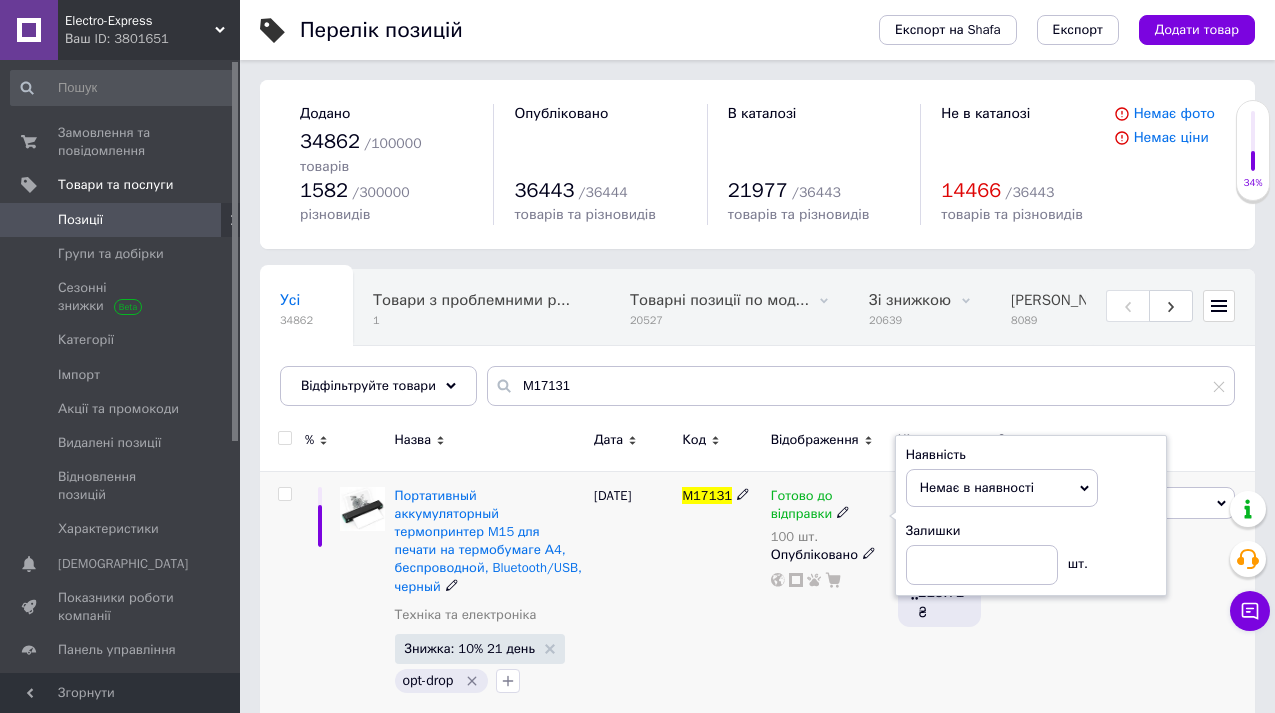 click on "M17131" at bounding box center [721, 594] 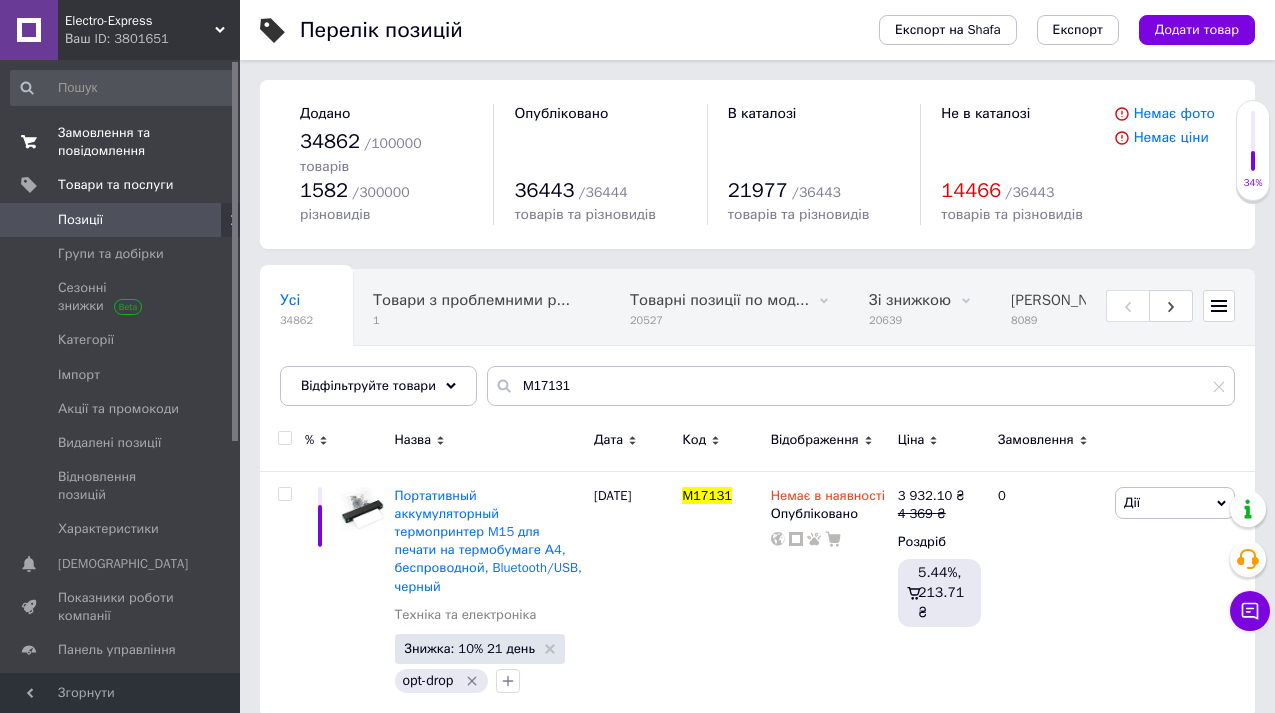 click on "Замовлення та повідомлення" at bounding box center (121, 142) 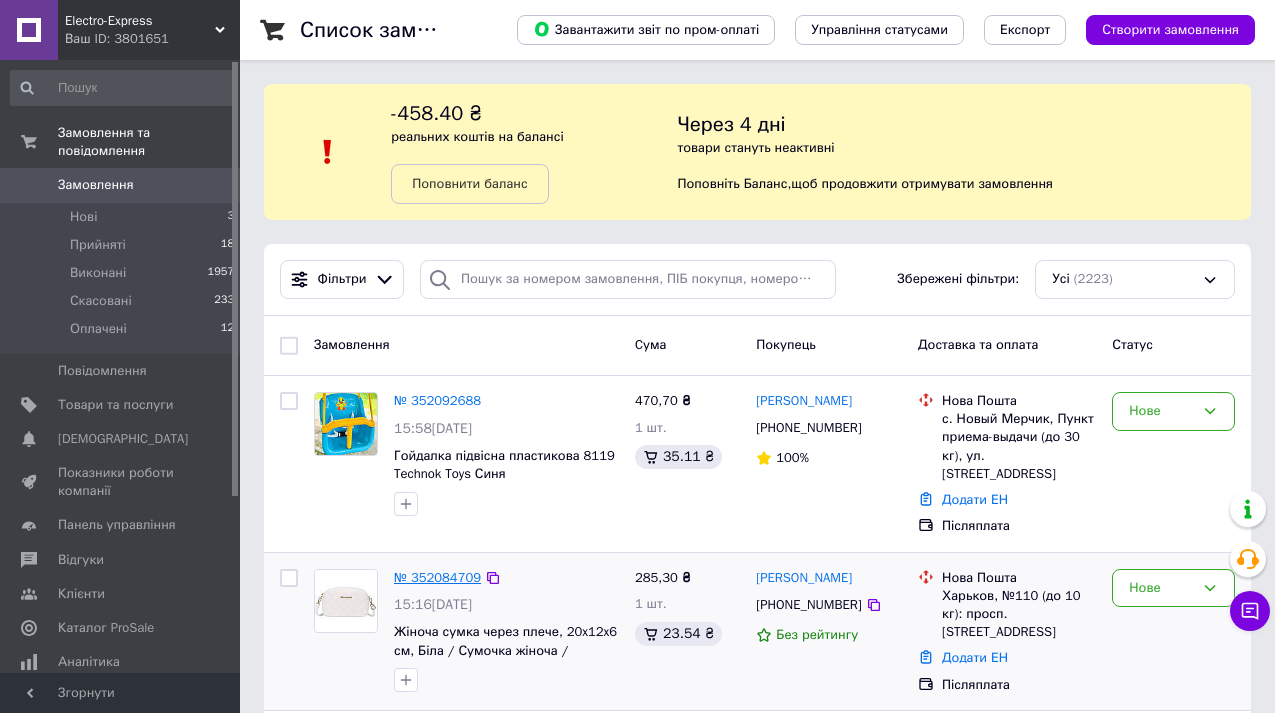 click on "№ 352084709" at bounding box center [437, 577] 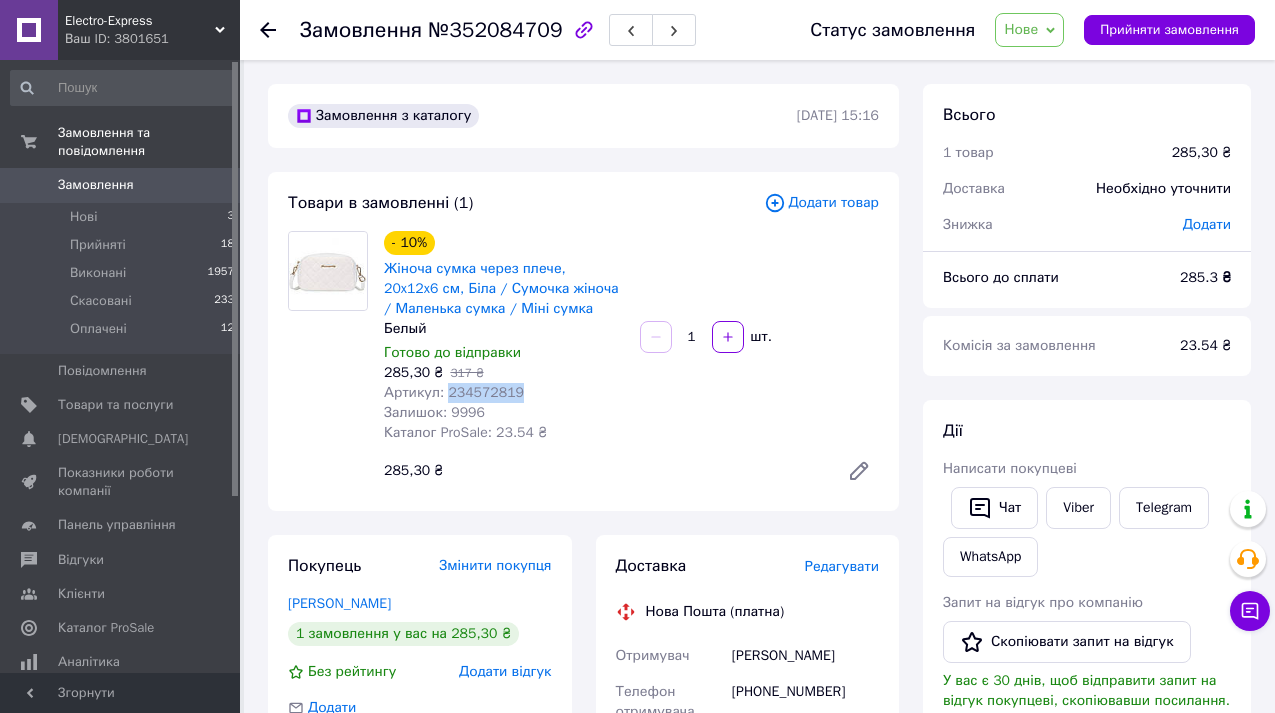 drag, startPoint x: 447, startPoint y: 390, endPoint x: 559, endPoint y: 389, distance: 112.00446 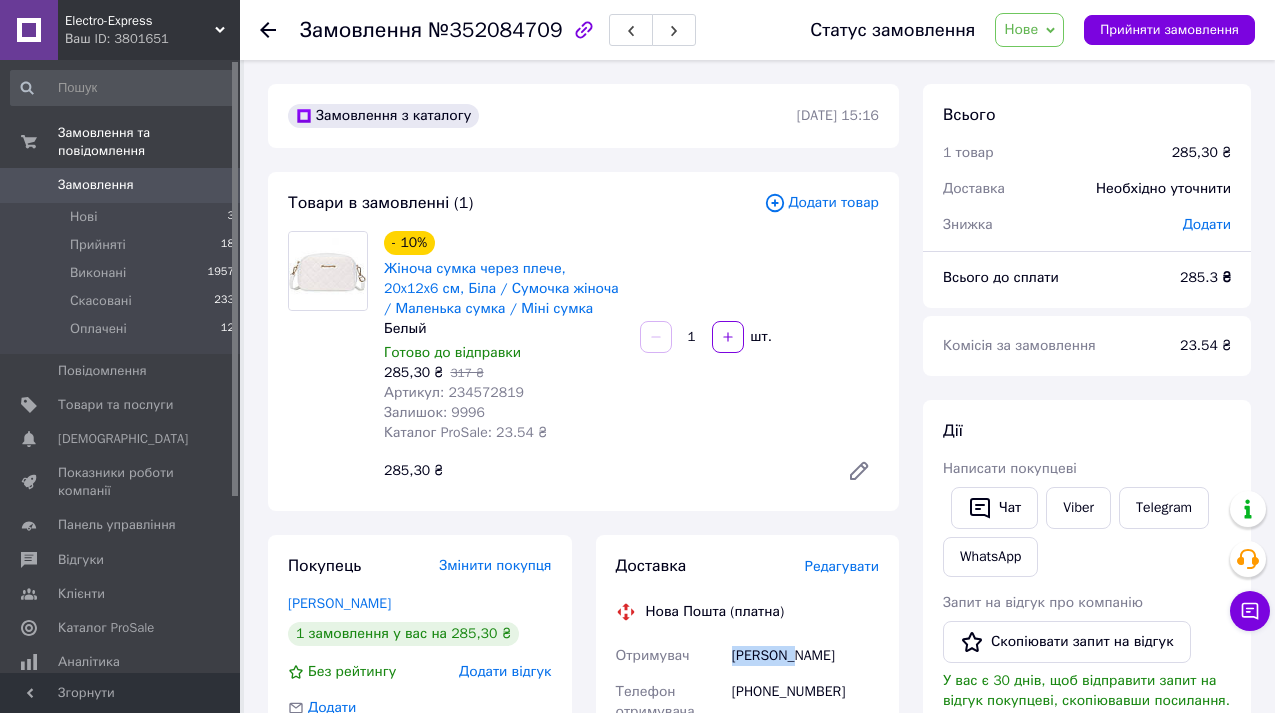 drag, startPoint x: 727, startPoint y: 654, endPoint x: 791, endPoint y: 651, distance: 64.070274 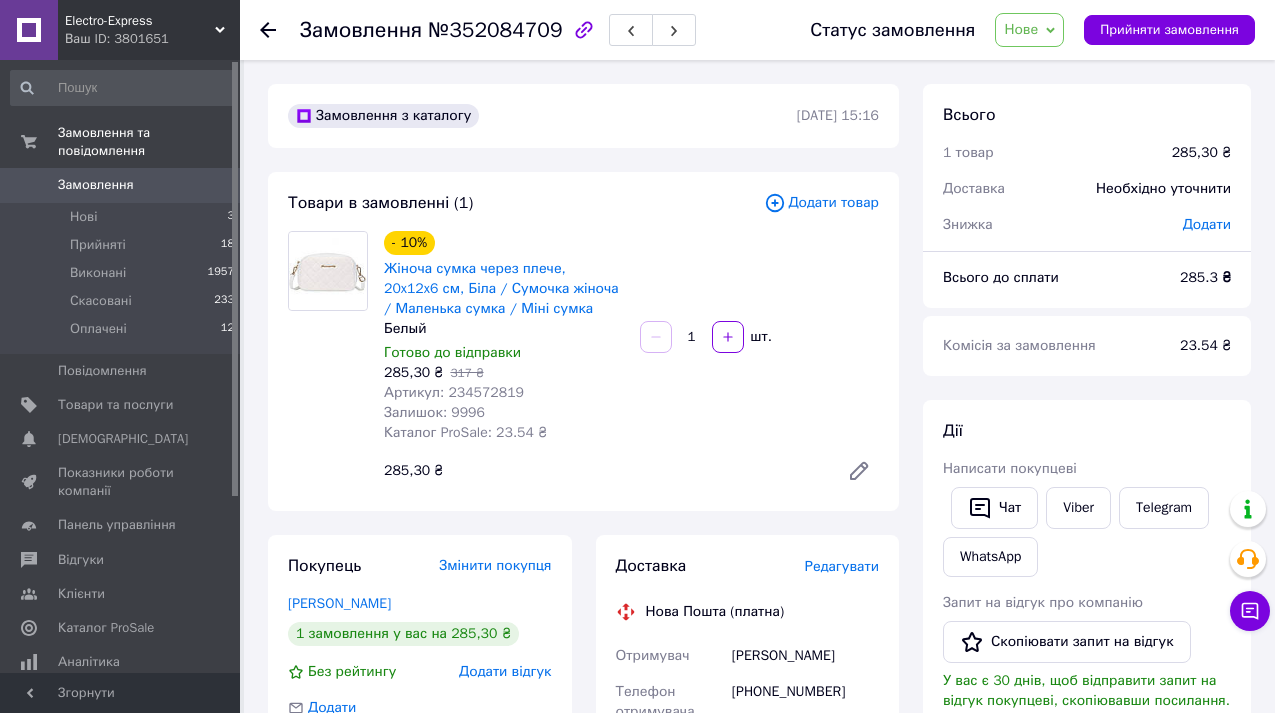click on "- 10% Жіноча сумка через плече, 20x12x6 см, Біла / Сумочка жіноча / Маленька сумка / Міні сумка Белый Готово до відправки 285,30 ₴   317 ₴ Артикул: 234572819 Залишок: 9996 Каталог ProSale: 23.54 ₴  1   шт. 285,30 ₴" at bounding box center [631, 361] 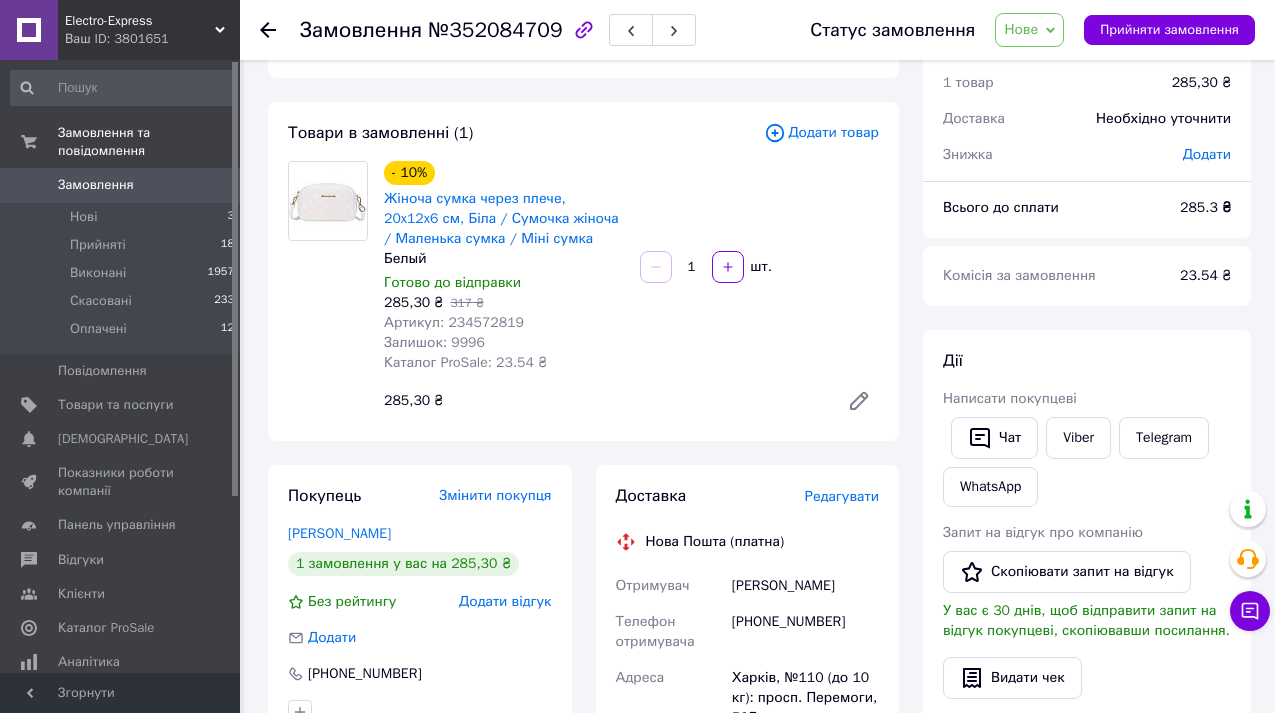 scroll, scrollTop: 80, scrollLeft: 0, axis: vertical 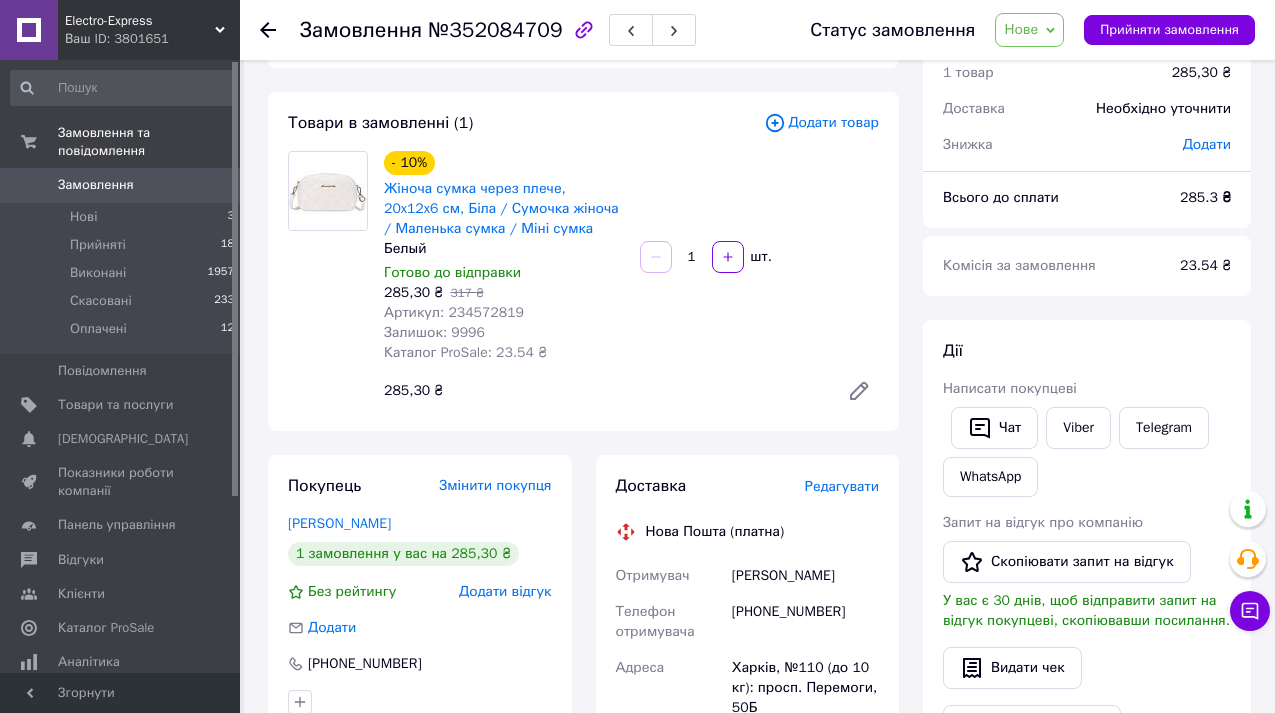 click on "Нове" at bounding box center (1029, 30) 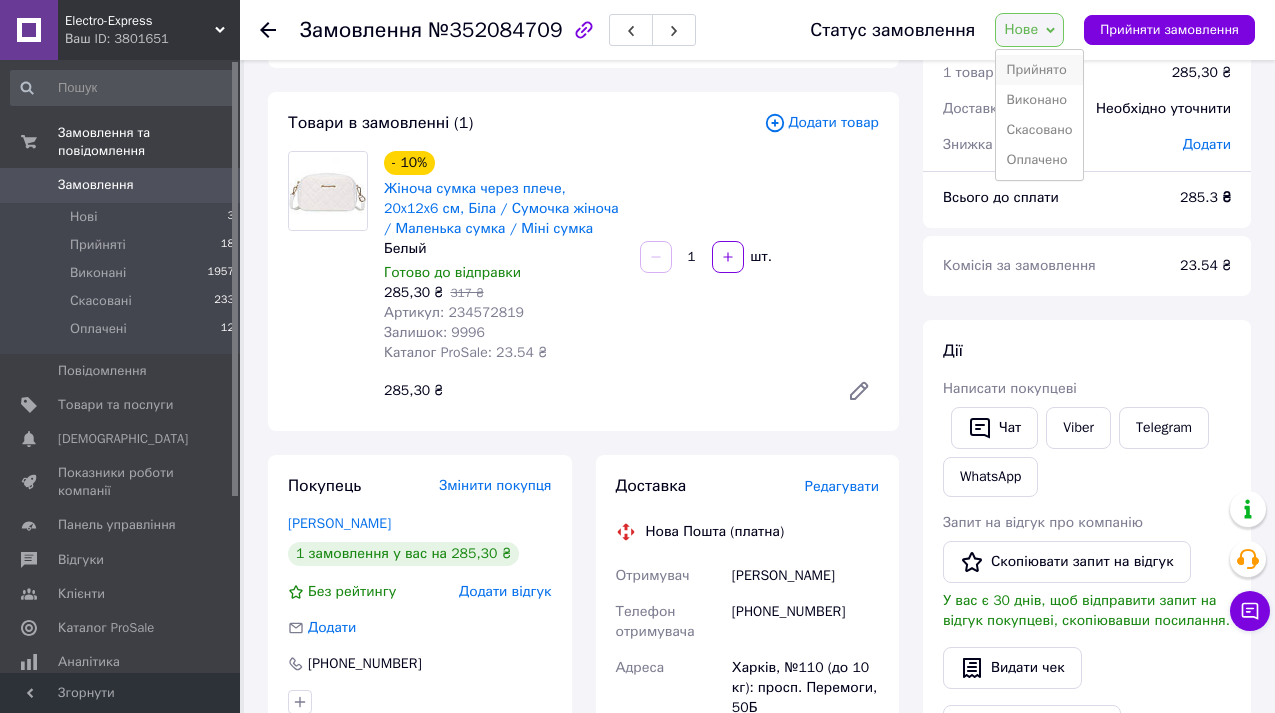 click on "Прийнято" at bounding box center (1039, 70) 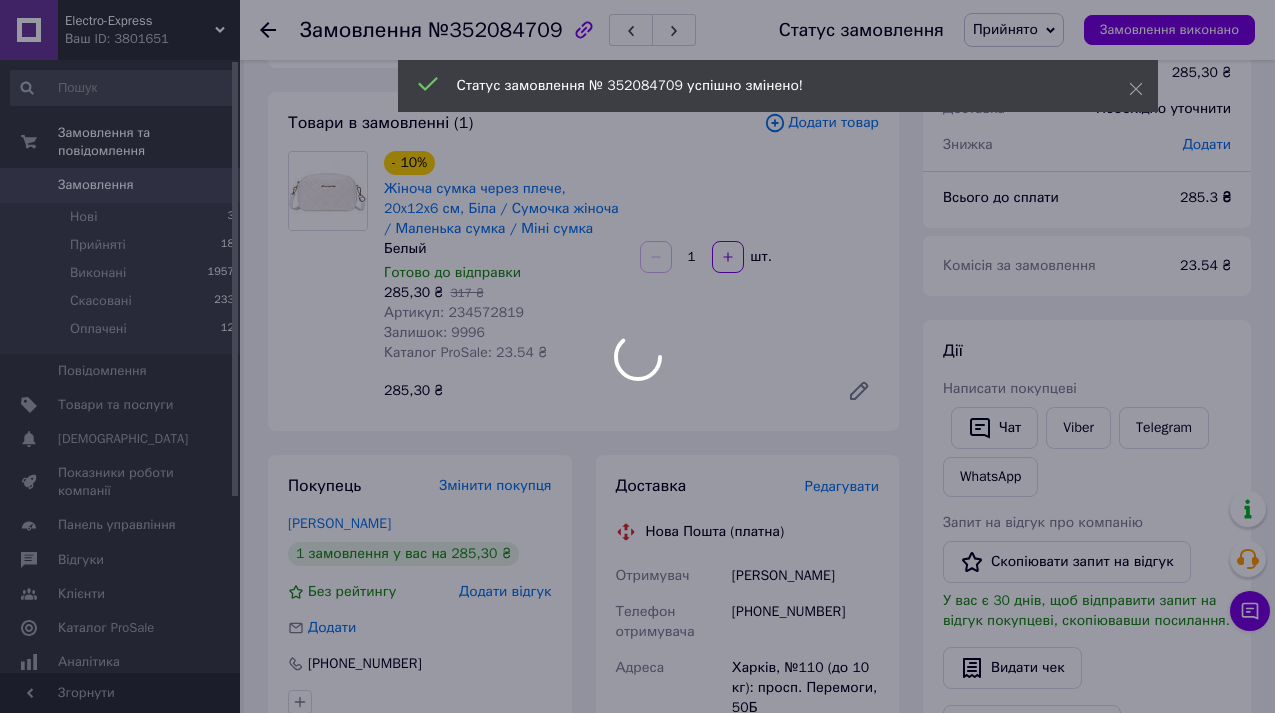 click at bounding box center [637, 356] 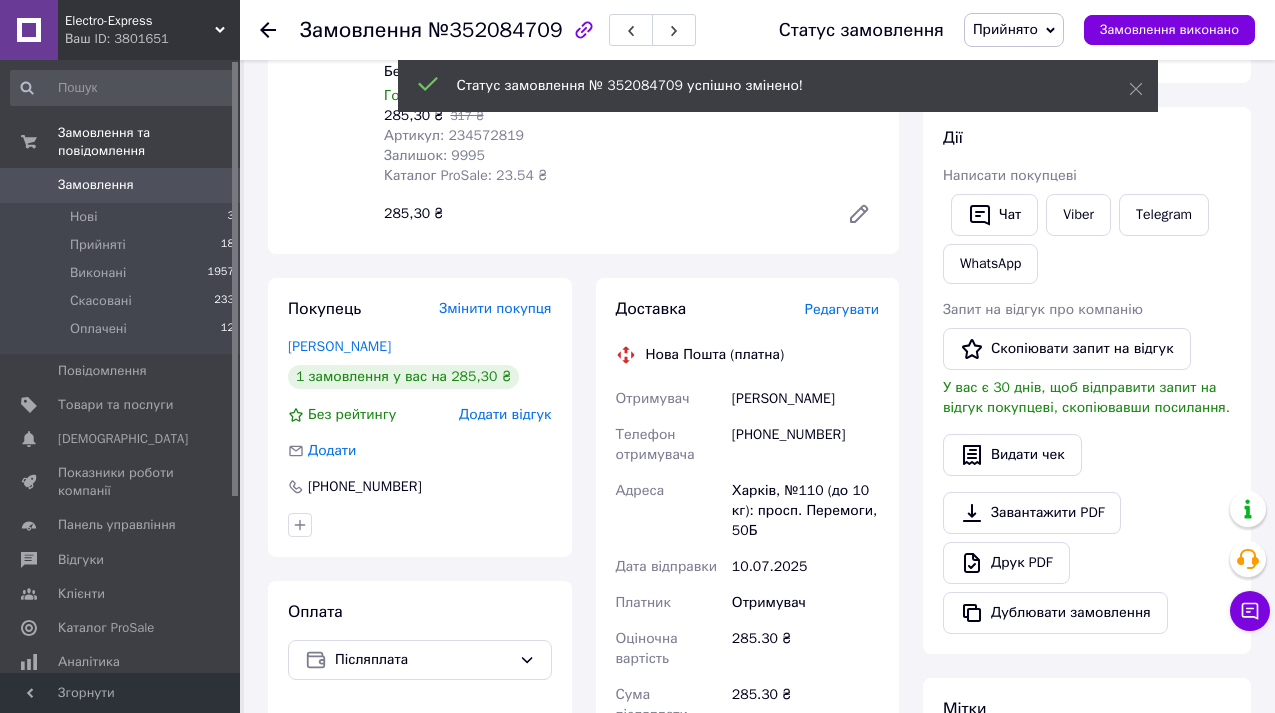 scroll, scrollTop: 280, scrollLeft: 0, axis: vertical 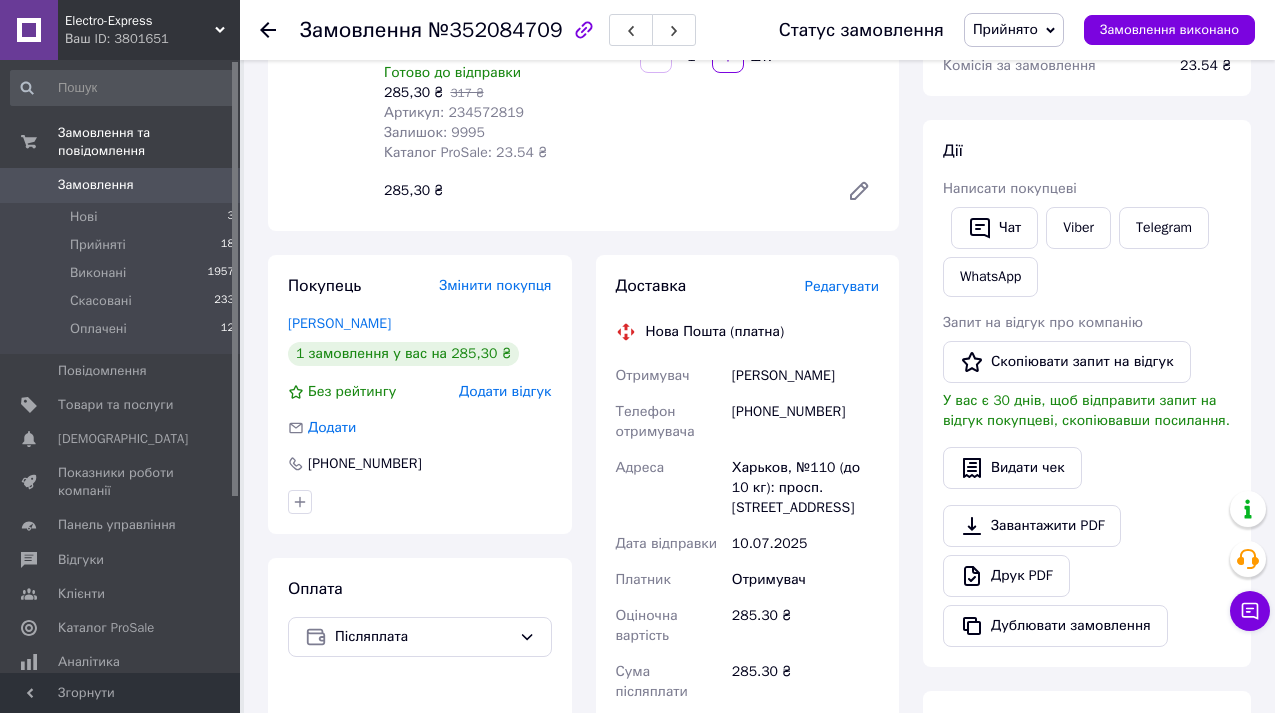 click on "Товари в замовленні (1) Додати товар - 10% Жіноча сумка через плече, 20x12x6 см, Біла / Сумочка жіноча / Маленька сумка / Міні сумка Белый Готово до відправки 285,30 ₴   317 ₴ Артикул: 234572819 Залишок: 9995 Каталог ProSale: 23.54 ₴  1   шт. 285,30 ₴" at bounding box center [583, 61] 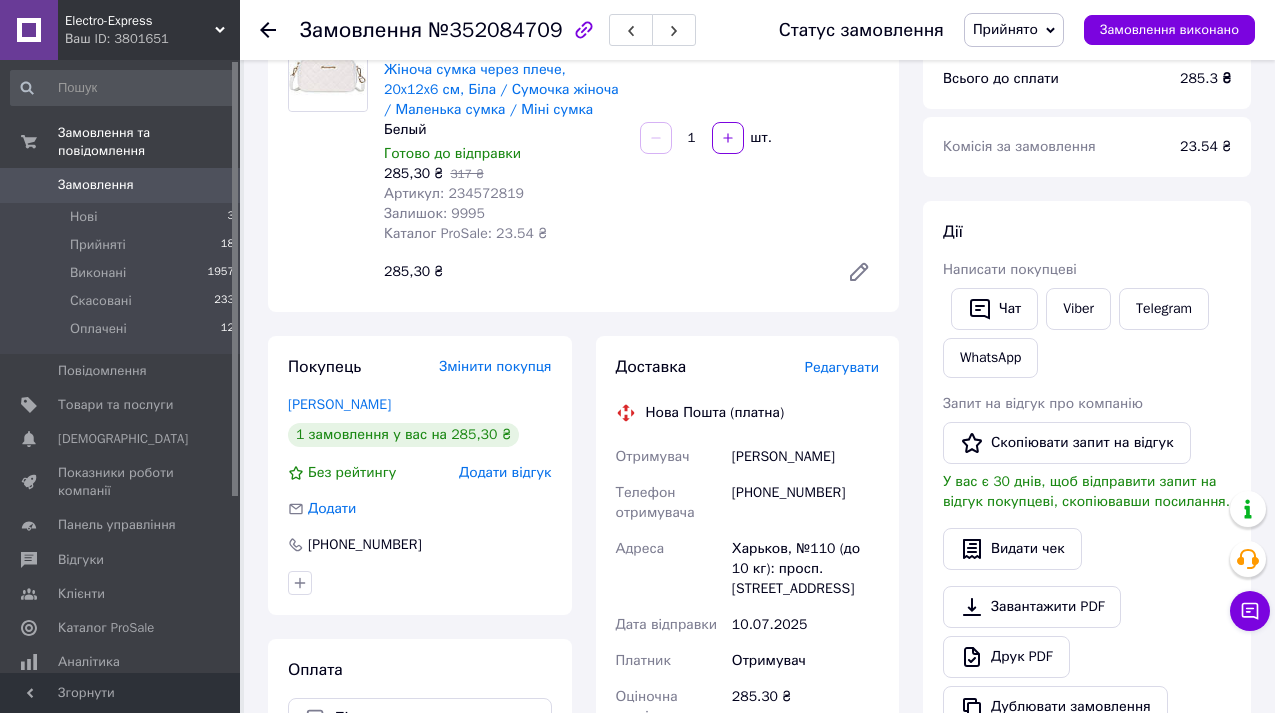 scroll, scrollTop: 160, scrollLeft: 0, axis: vertical 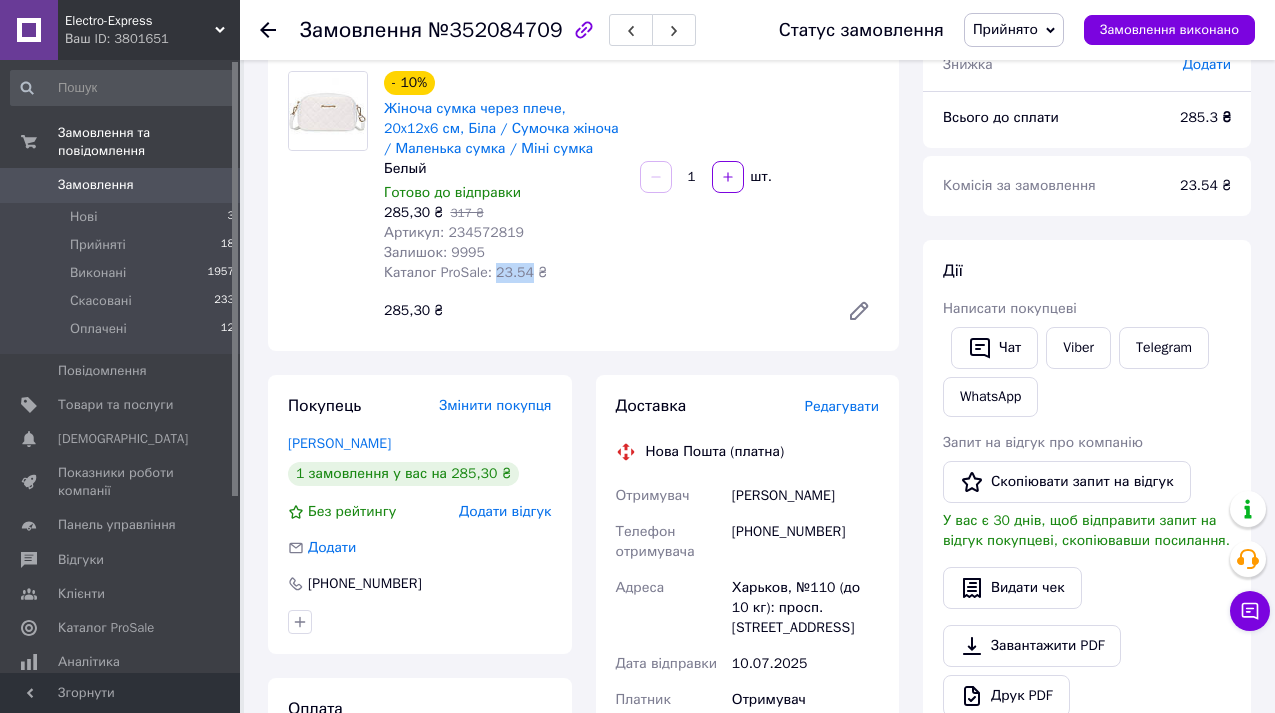 drag, startPoint x: 501, startPoint y: 272, endPoint x: 532, endPoint y: 272, distance: 31 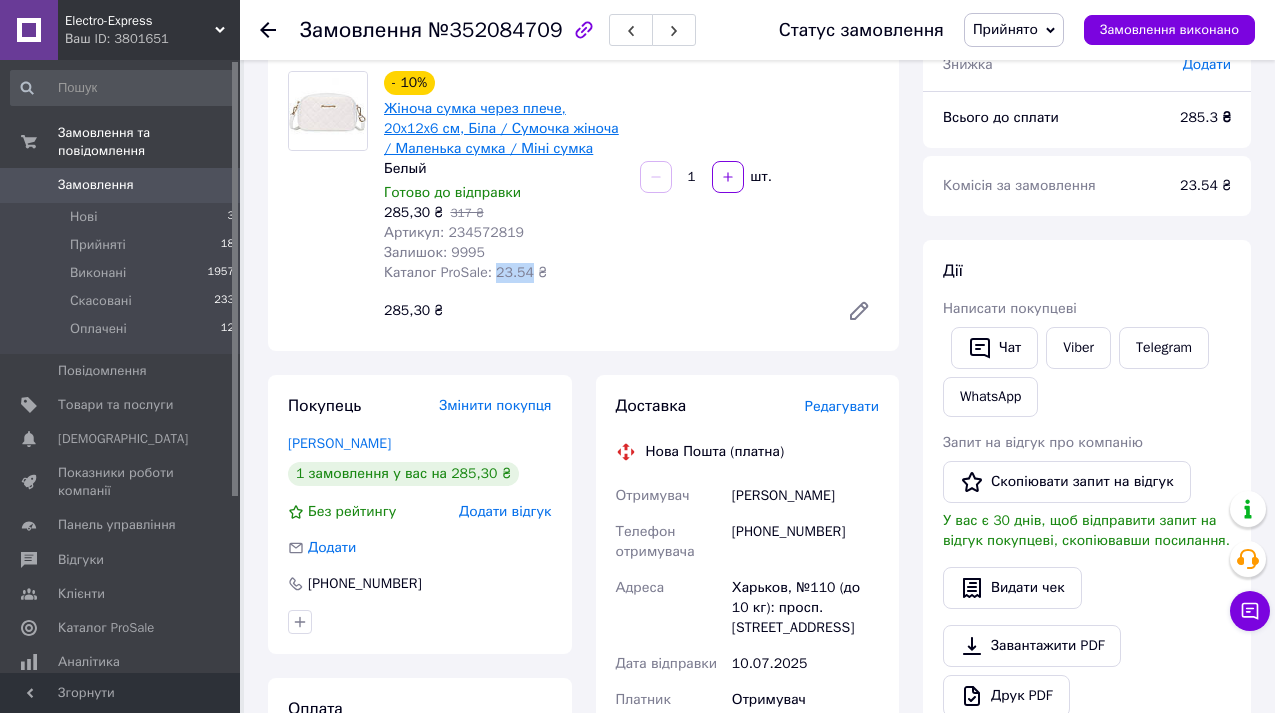 click on "Жіноча сумка через плече, 20x12x6 см, Біла / Сумочка жіноча / Маленька сумка / Міні сумка" at bounding box center (501, 128) 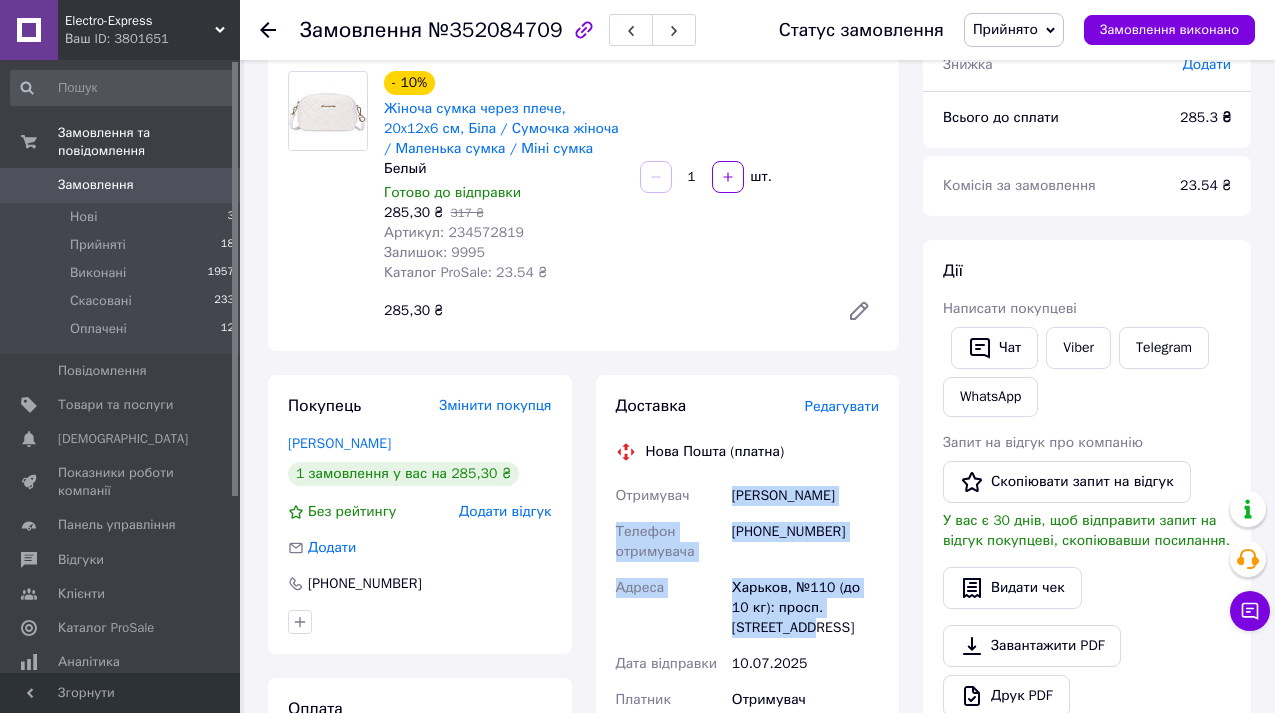 drag, startPoint x: 733, startPoint y: 492, endPoint x: 871, endPoint y: 638, distance: 200.89798 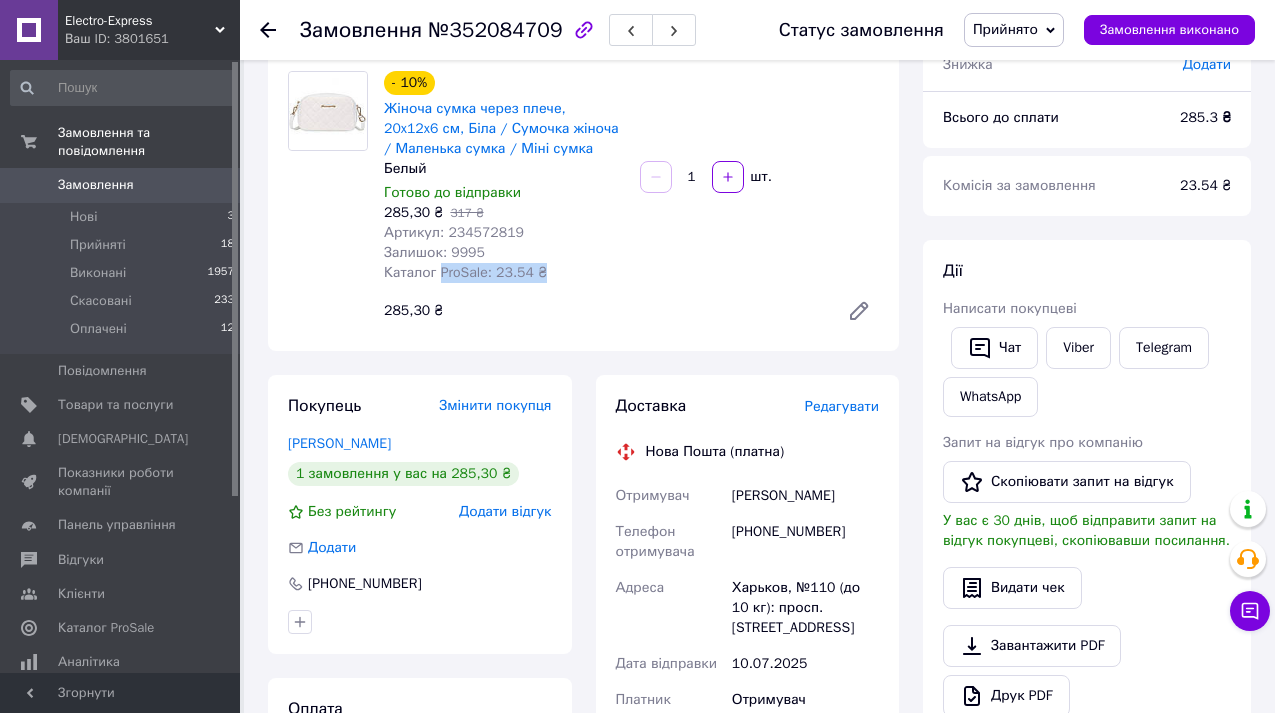 drag, startPoint x: 440, startPoint y: 270, endPoint x: 558, endPoint y: 284, distance: 118.82761 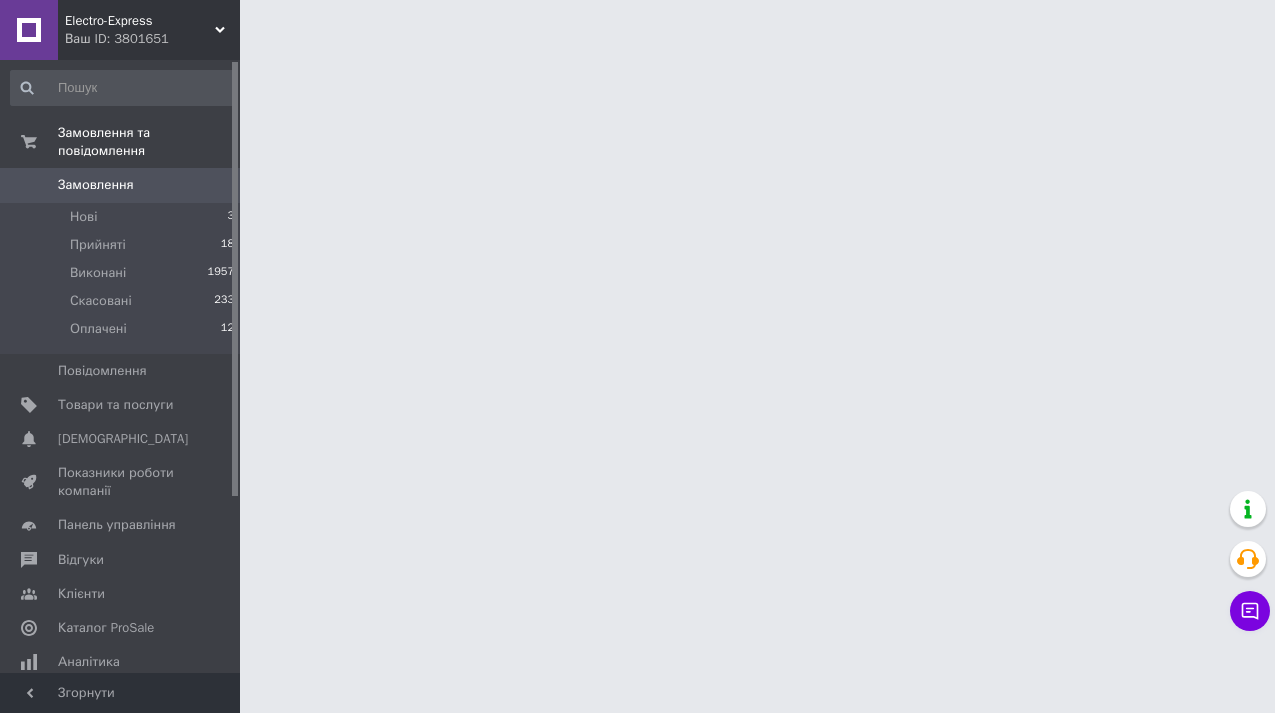 scroll, scrollTop: 0, scrollLeft: 0, axis: both 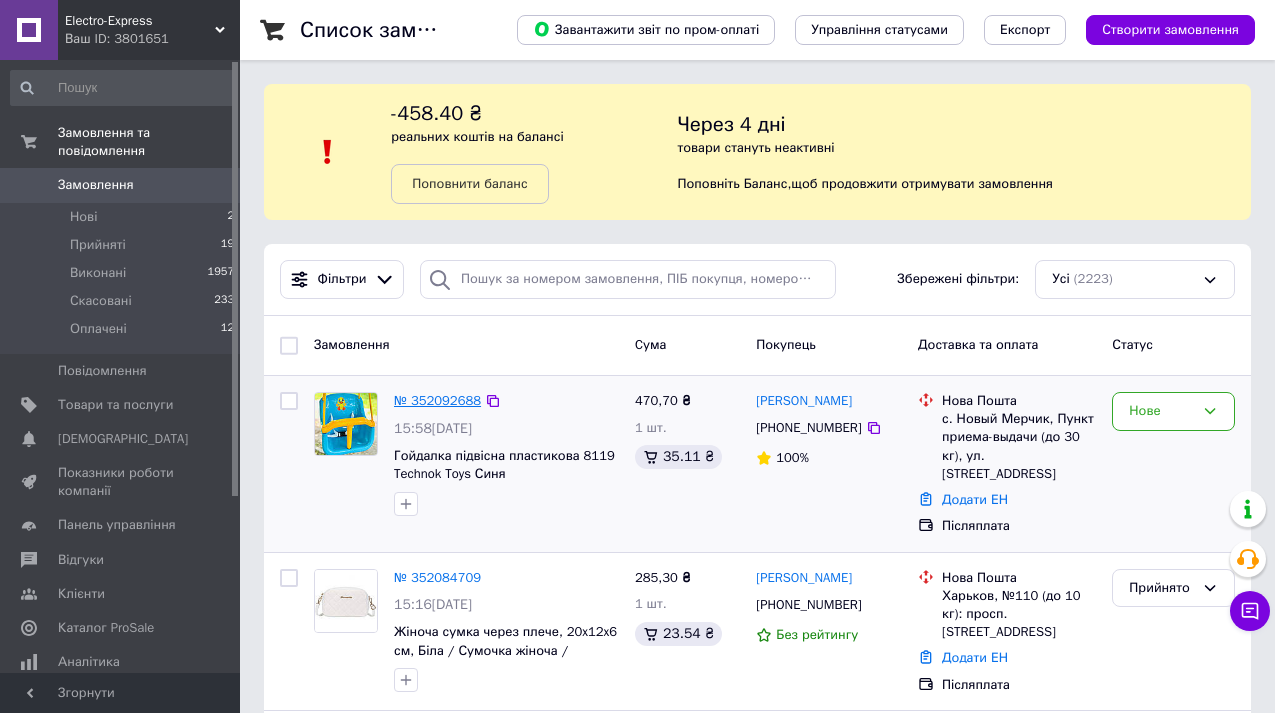 click on "№ 352092688" at bounding box center [437, 400] 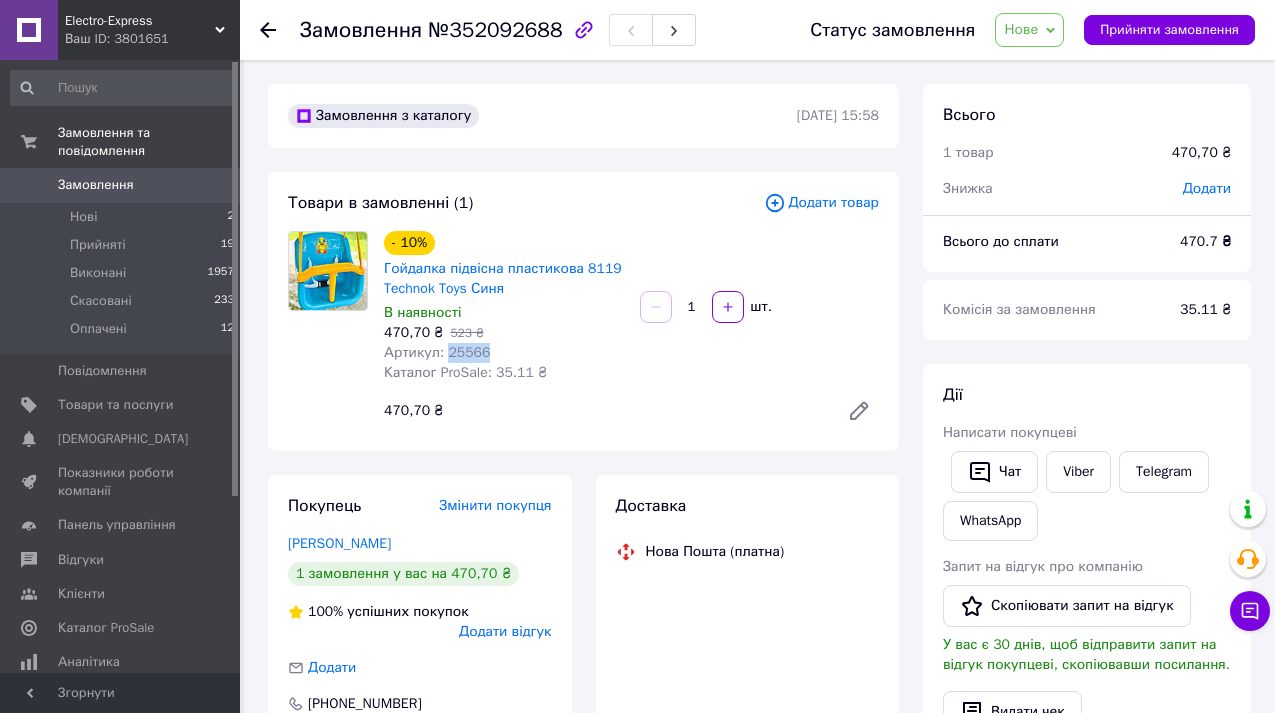 drag, startPoint x: 448, startPoint y: 352, endPoint x: 497, endPoint y: 352, distance: 49 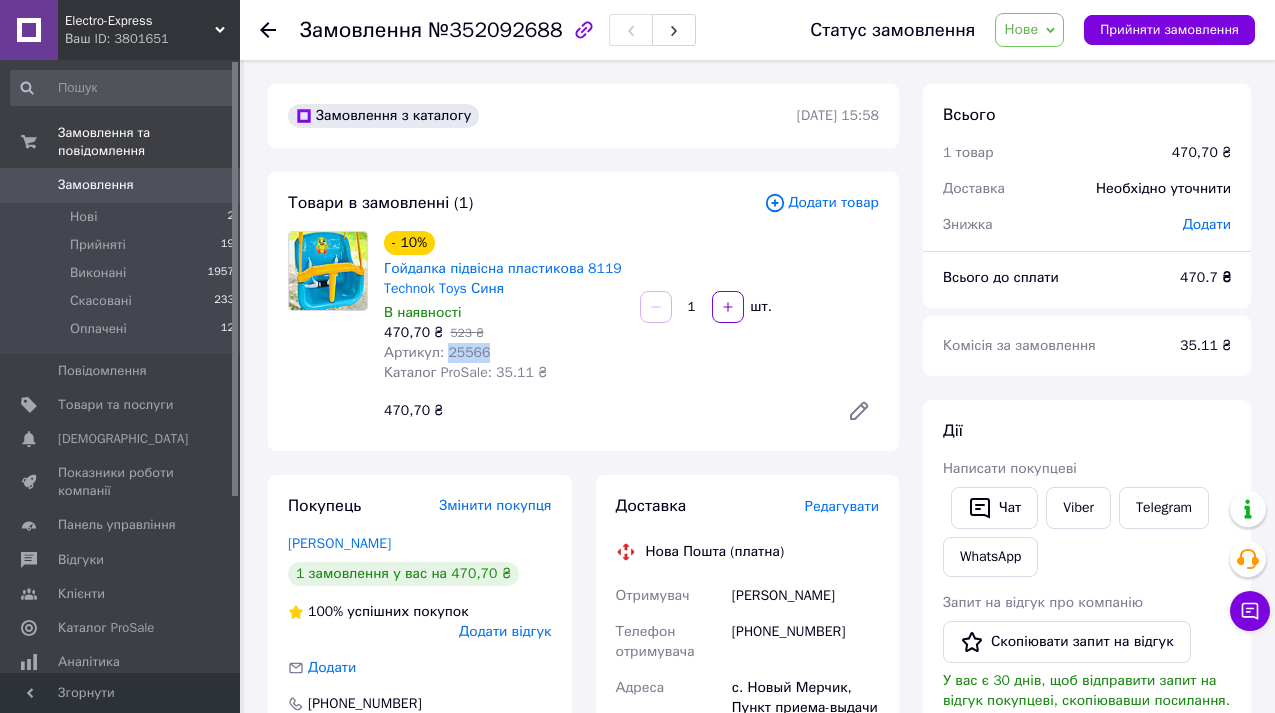 copy on "25566" 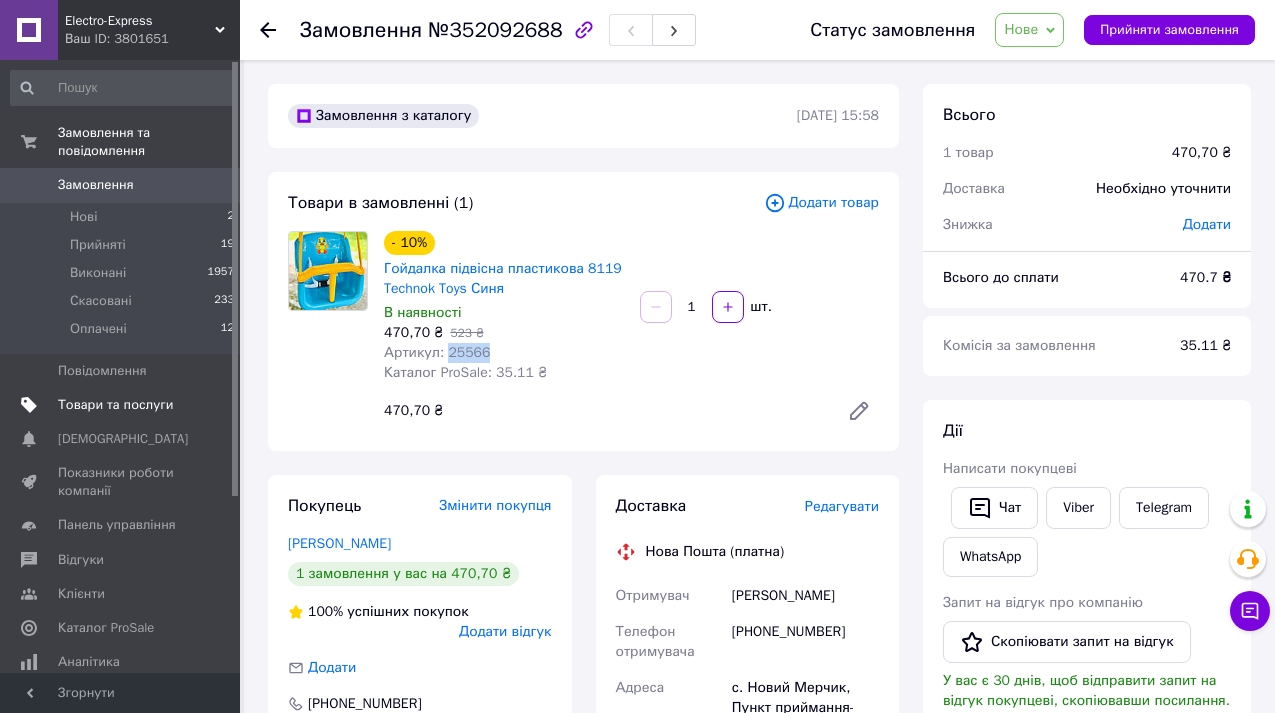 click on "Товари та послуги" at bounding box center [115, 405] 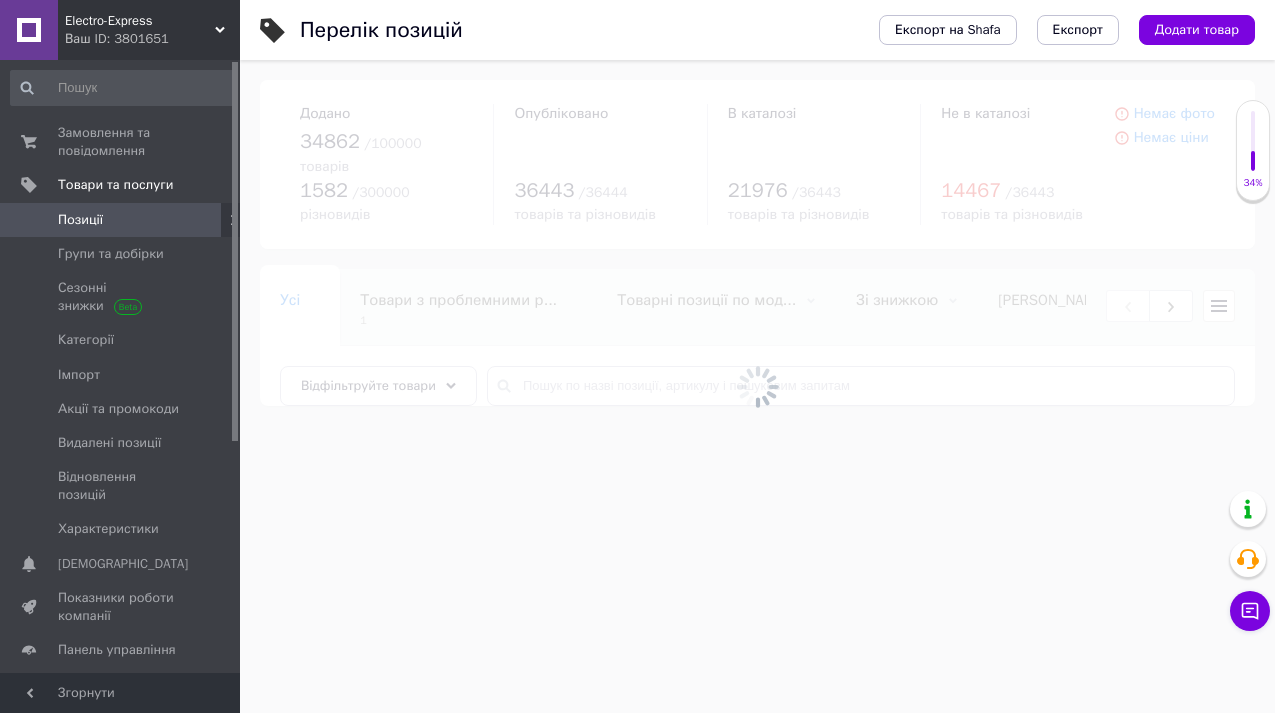 click at bounding box center [757, 386] 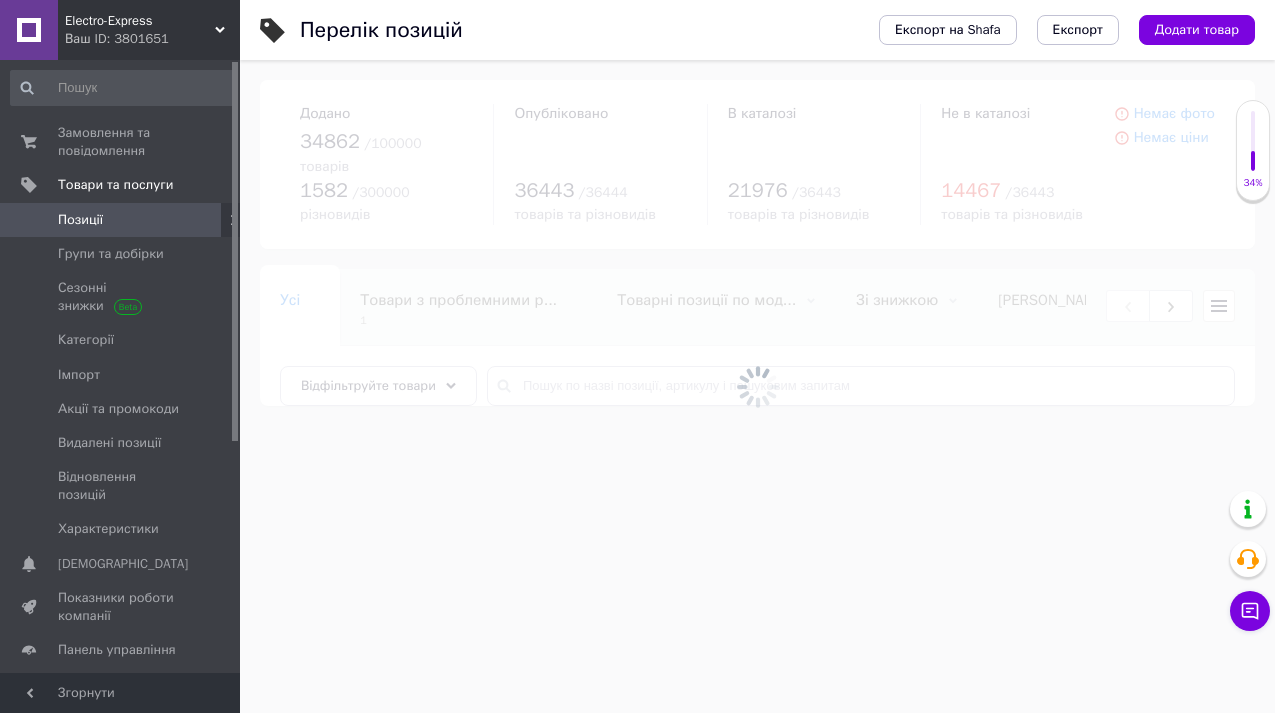 click at bounding box center [757, 386] 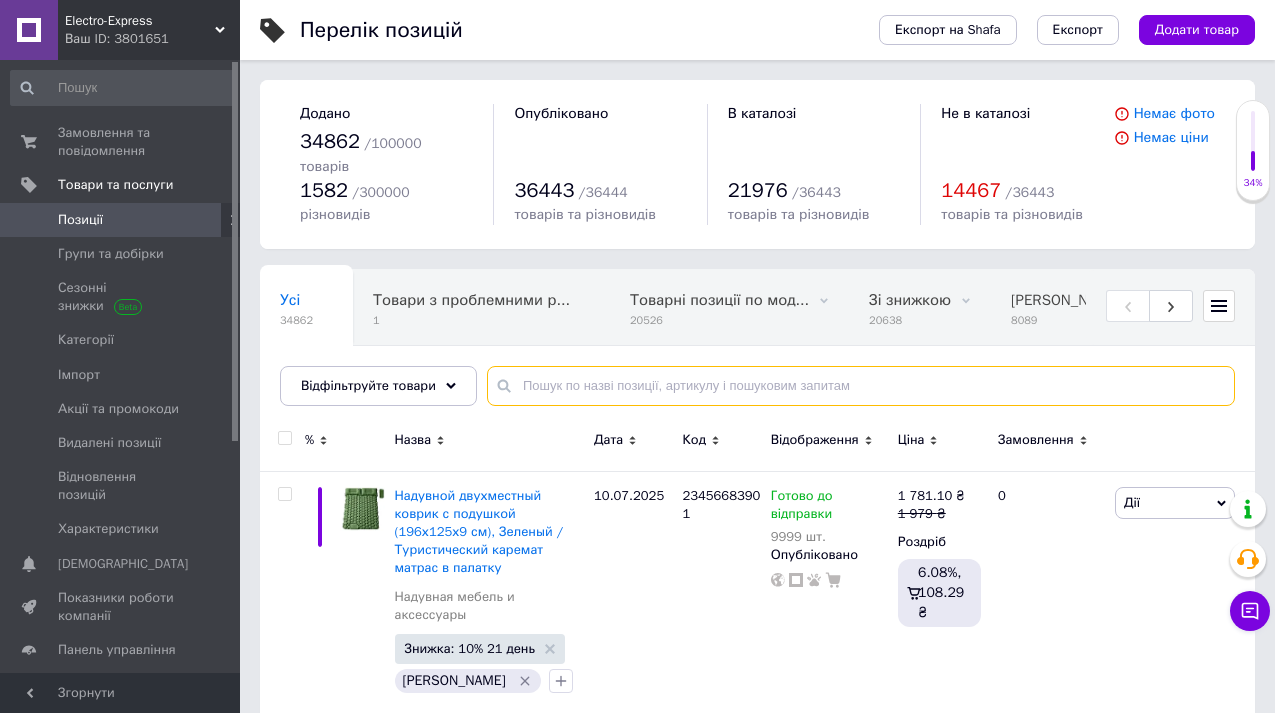 click at bounding box center (861, 386) 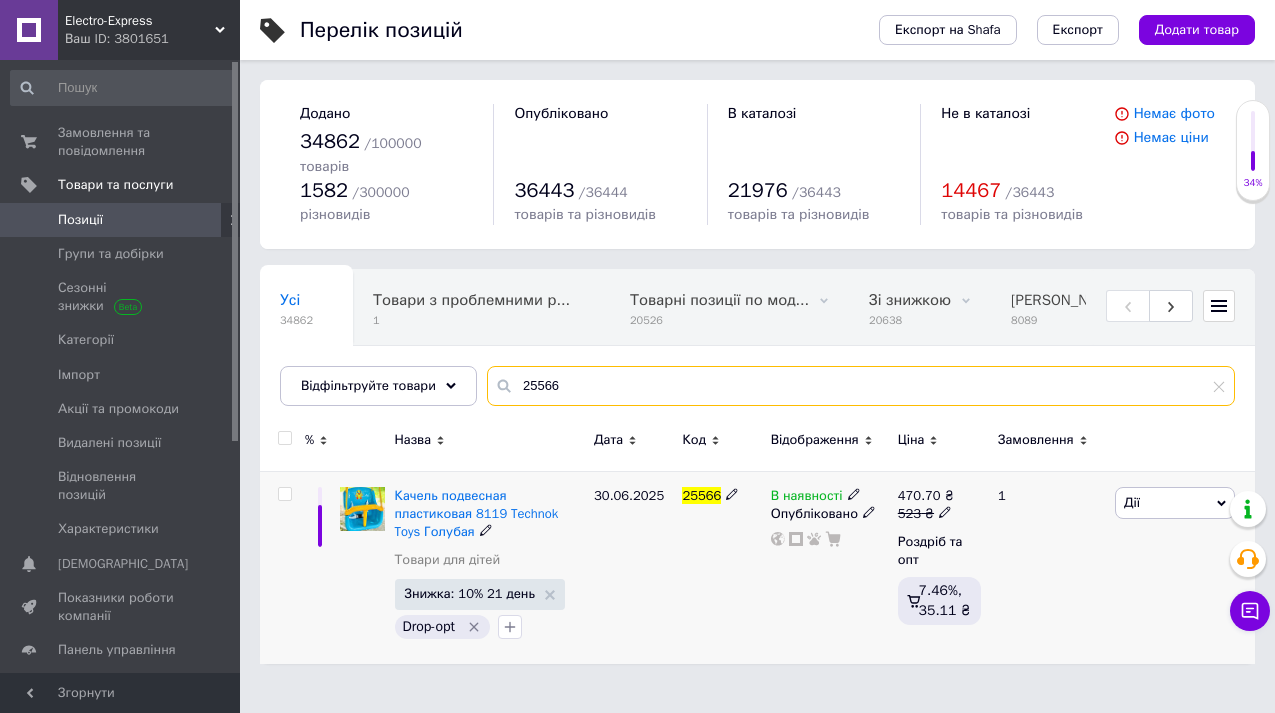 type on "25566" 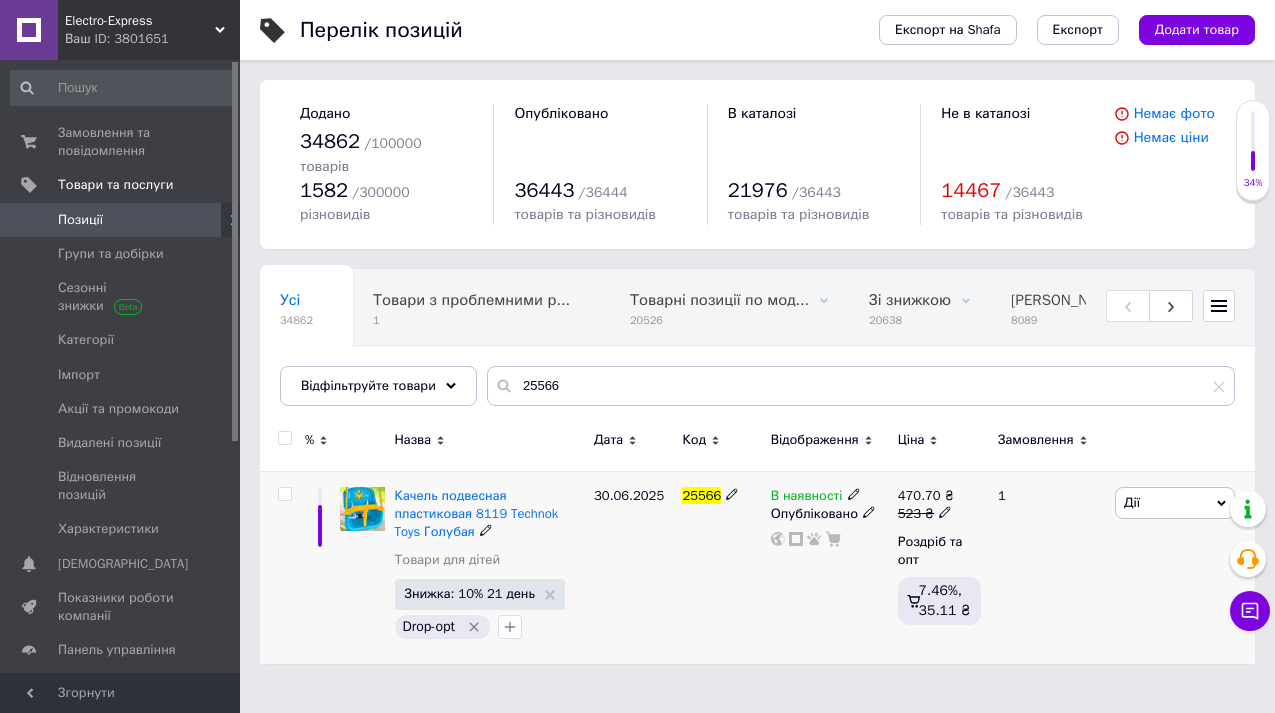 click 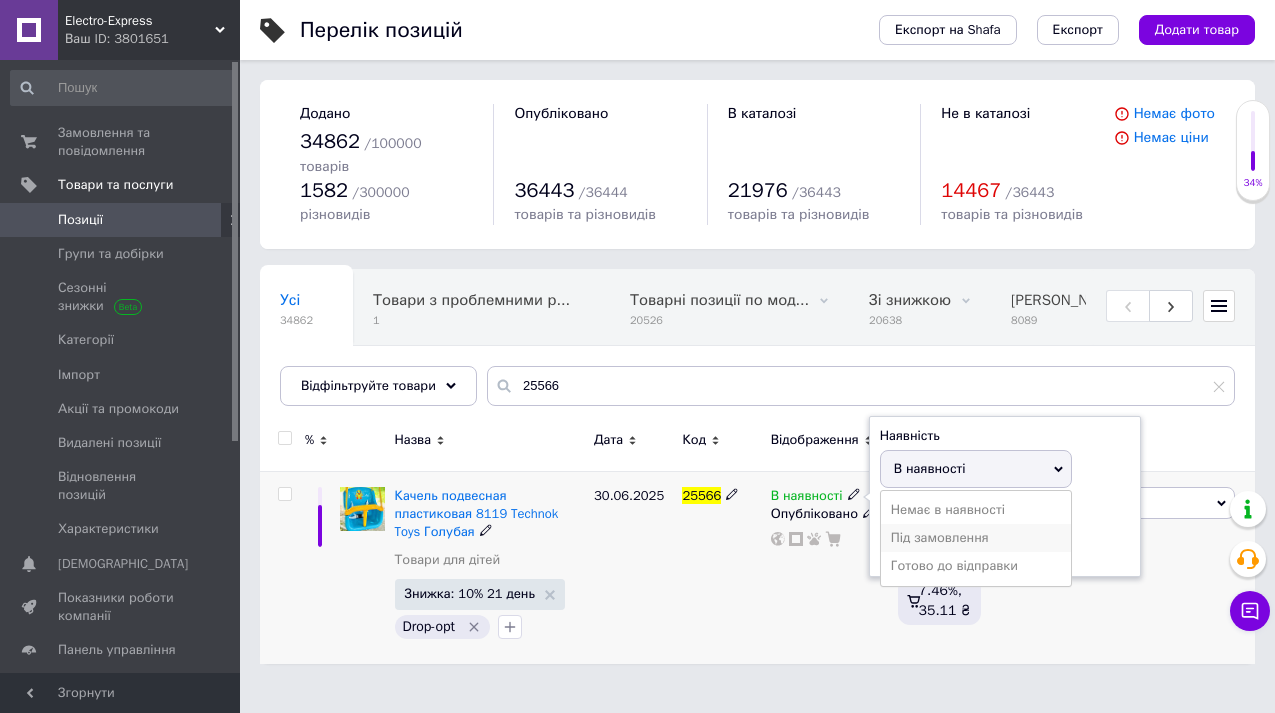 click on "Під замовлення" at bounding box center [976, 538] 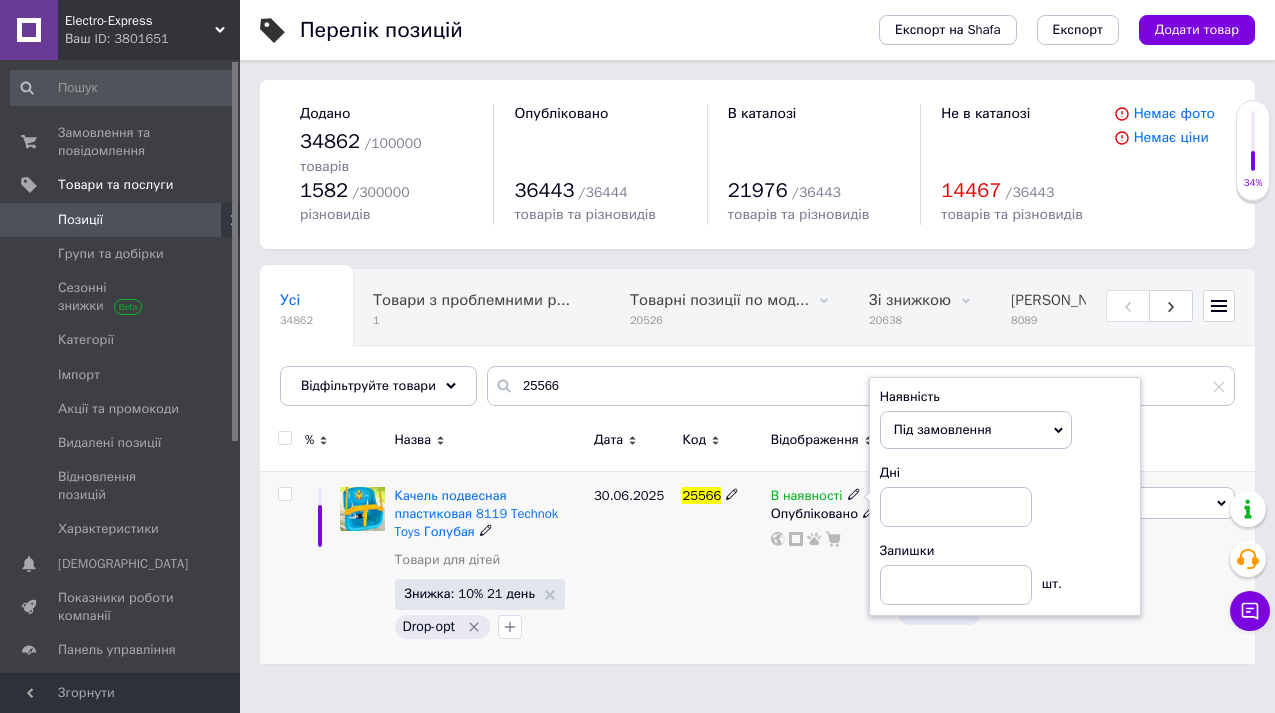 click on "Під замовлення" at bounding box center [976, 430] 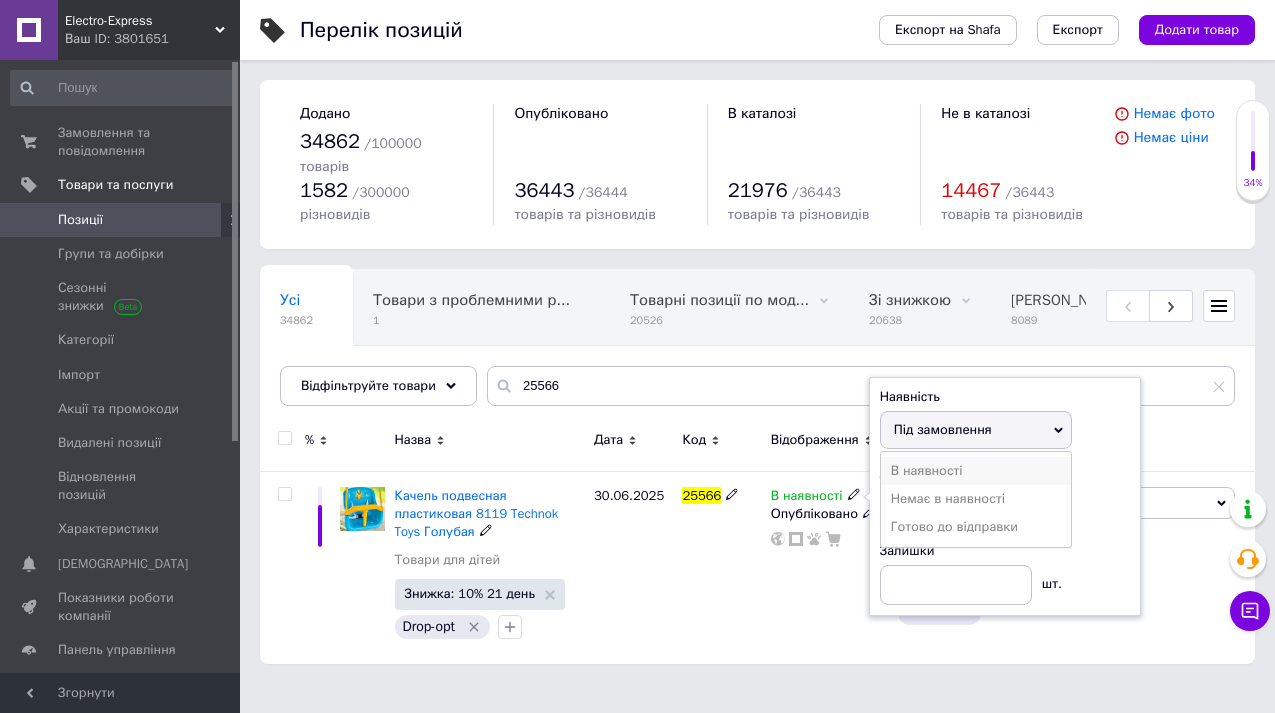 click on "В наявності" at bounding box center (976, 471) 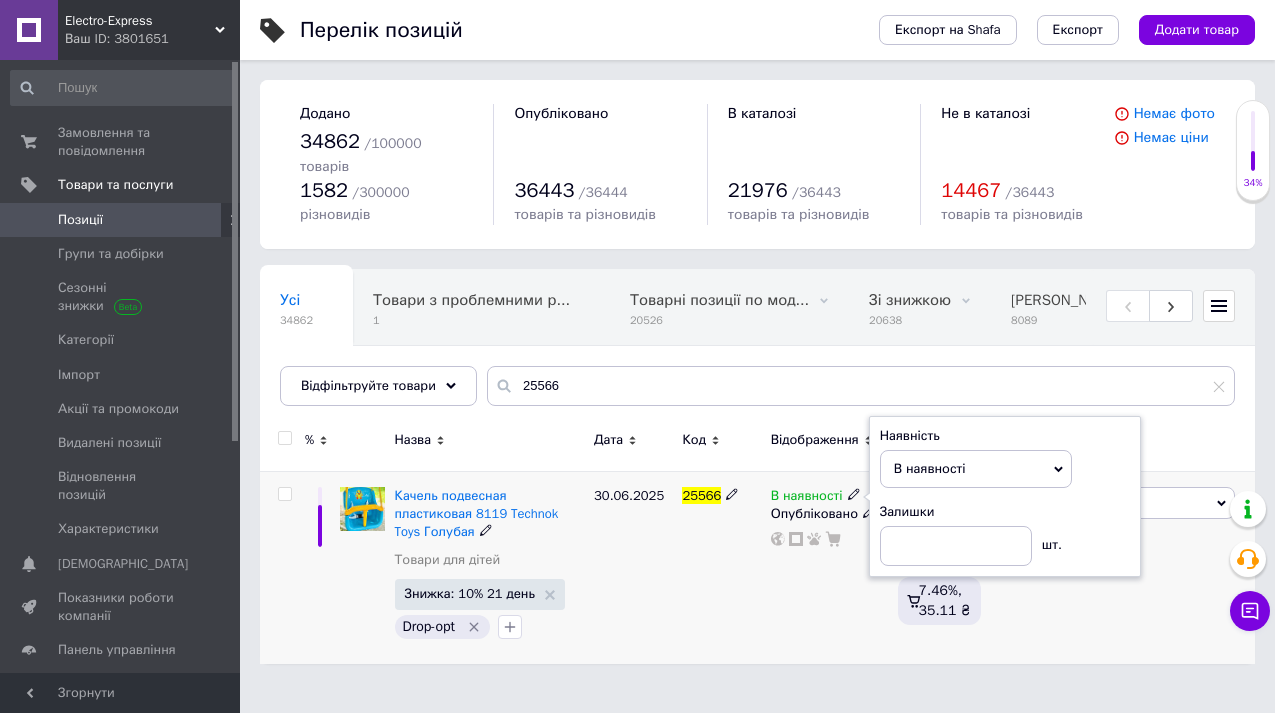 click on "В наявності" at bounding box center (976, 469) 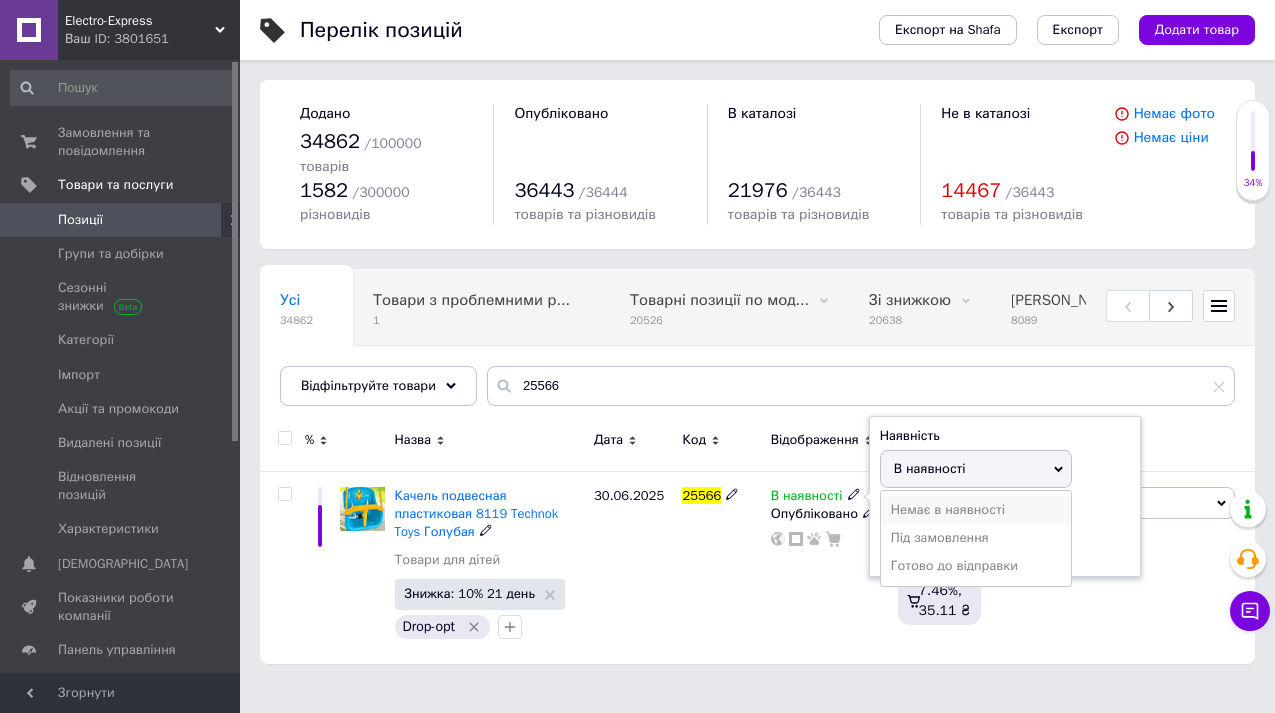 click on "Немає в наявності" at bounding box center [976, 510] 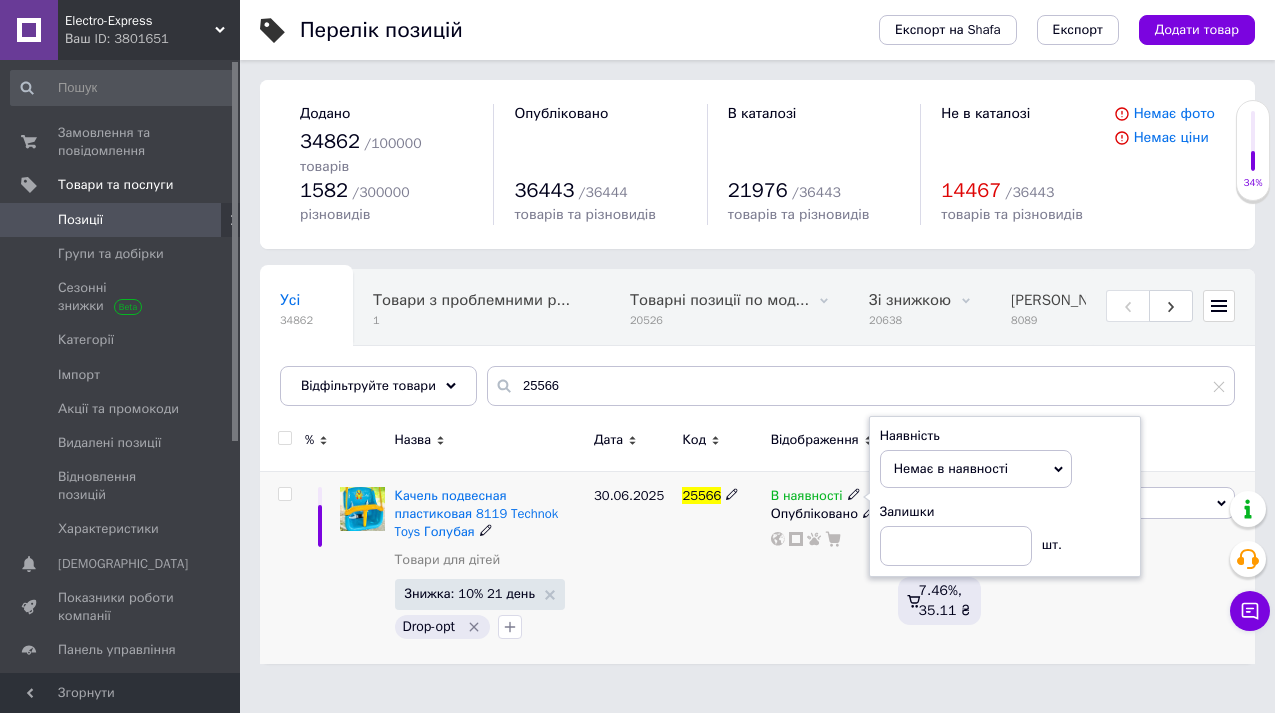 click on "25566" at bounding box center (721, 567) 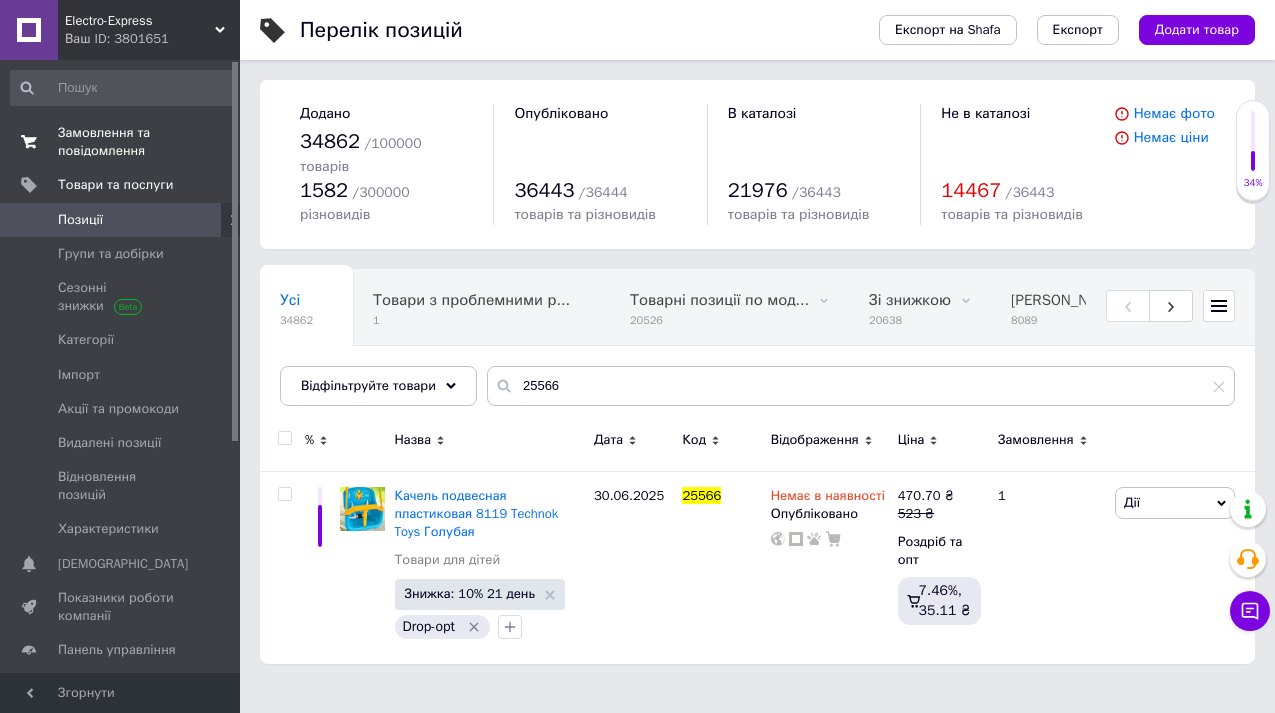 click on "Замовлення та повідомлення" at bounding box center (121, 142) 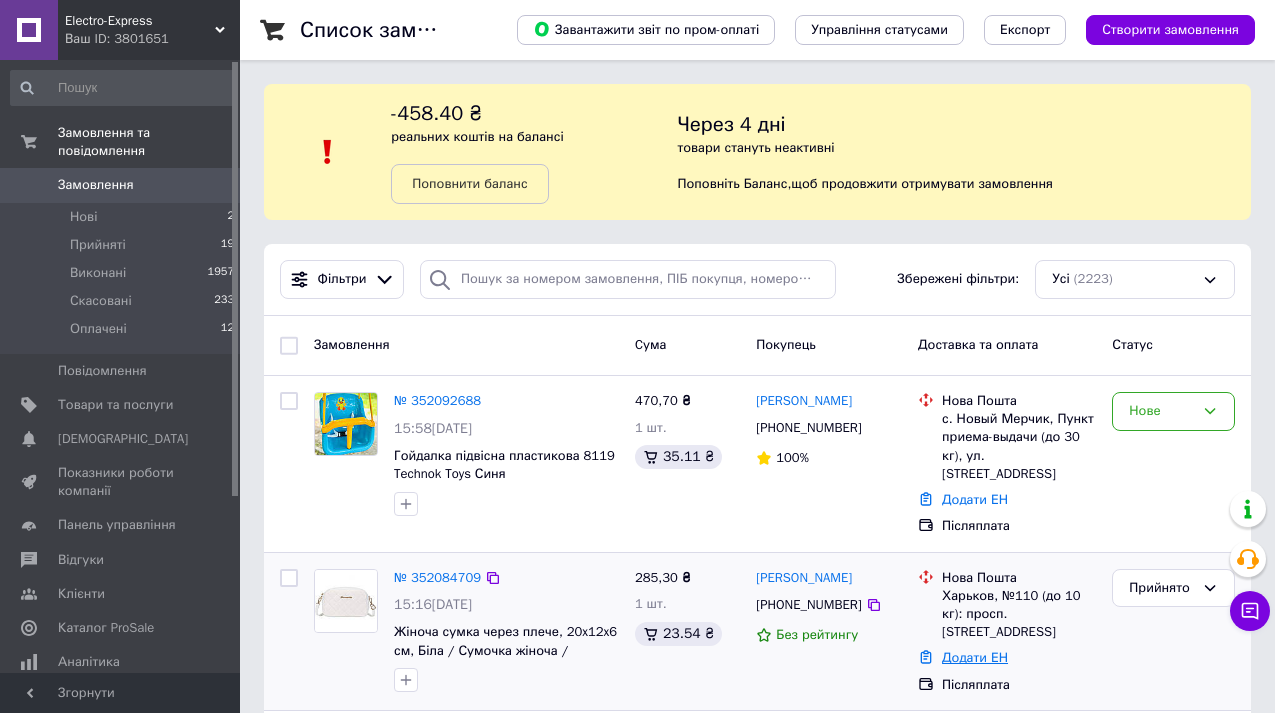 click on "Додати ЕН" at bounding box center (975, 657) 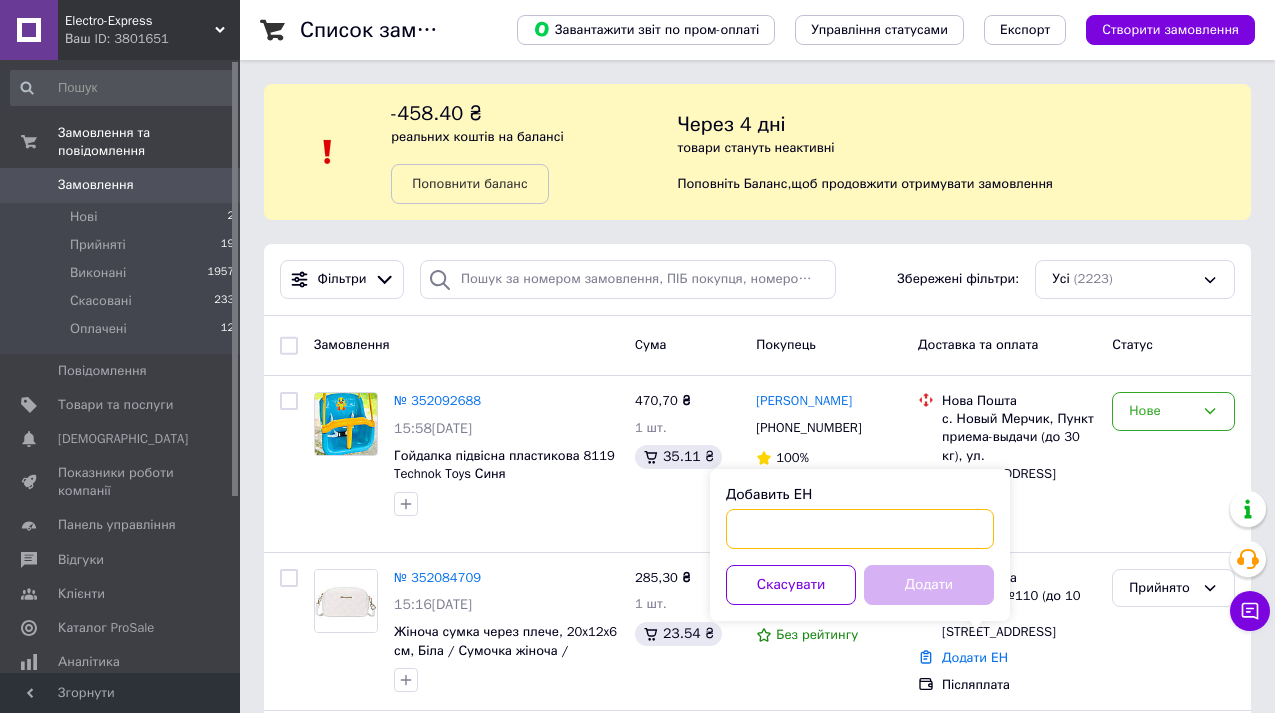 click on "Добавить ЕН" at bounding box center [860, 529] 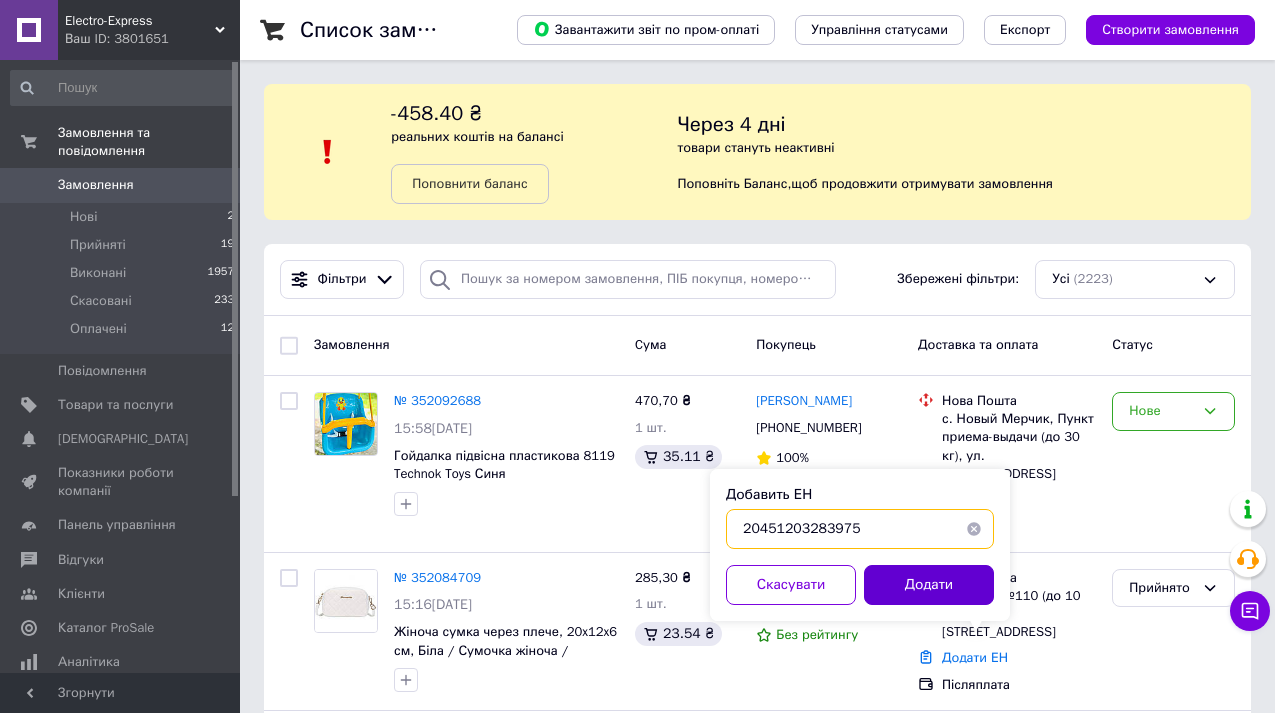 type on "20451203283975" 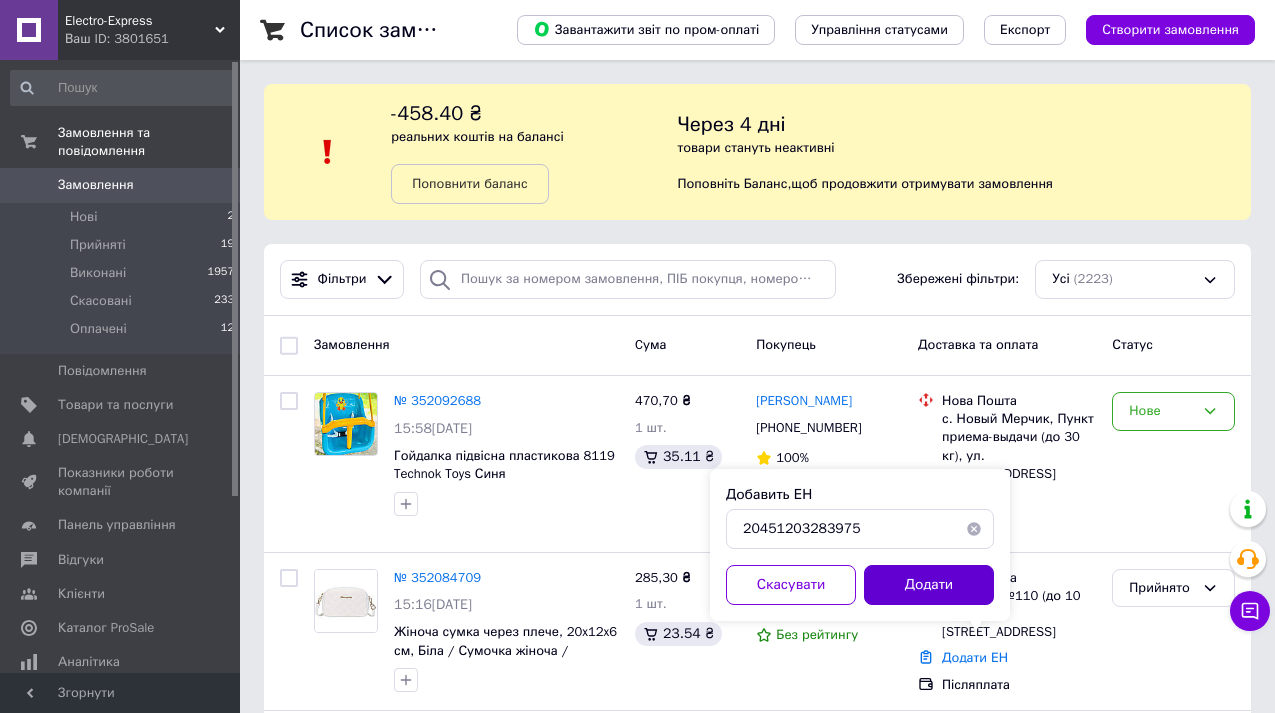 click on "Додати" at bounding box center [929, 585] 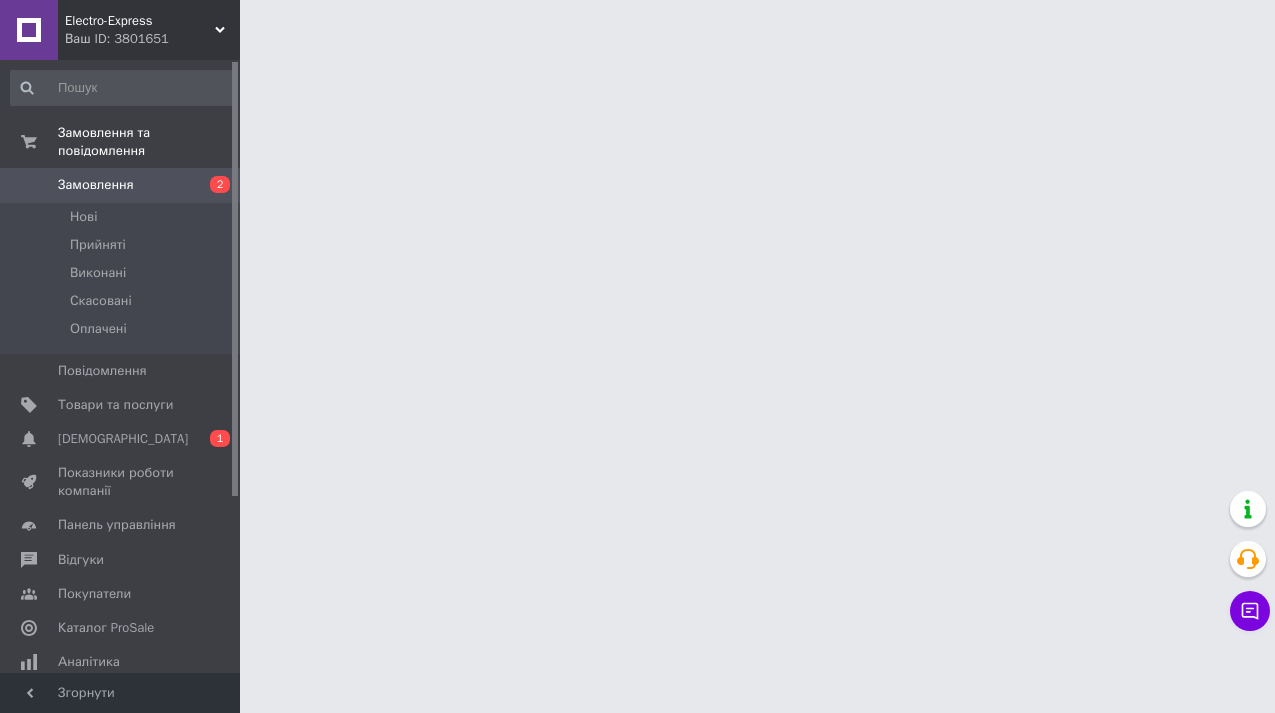 scroll, scrollTop: 0, scrollLeft: 0, axis: both 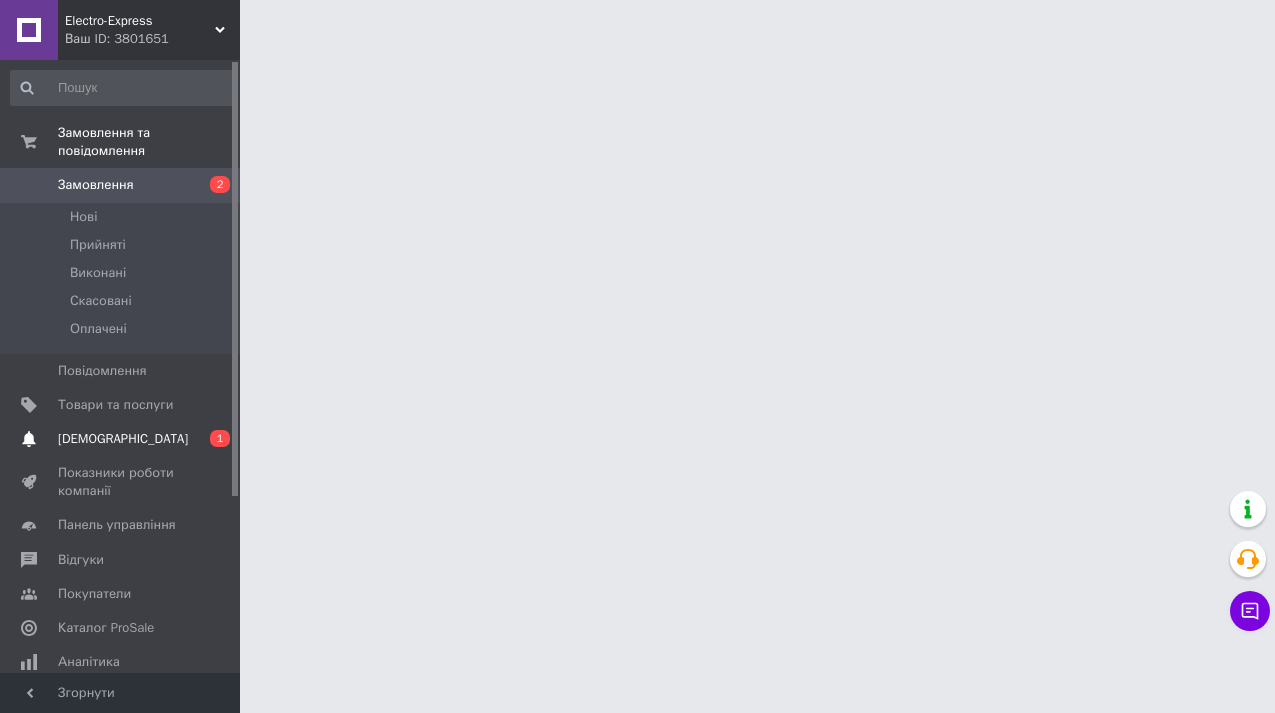 click on "[DEMOGRAPHIC_DATA]" at bounding box center [121, 439] 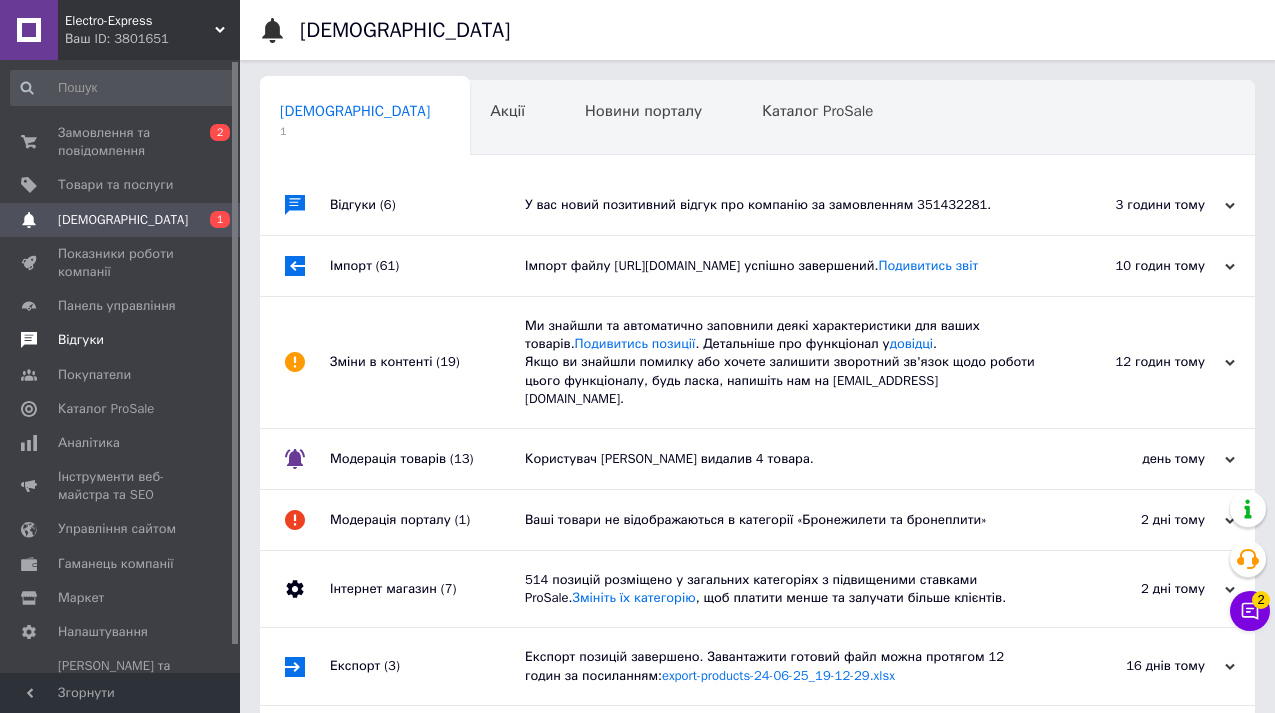 click on "Відгуки" at bounding box center [81, 340] 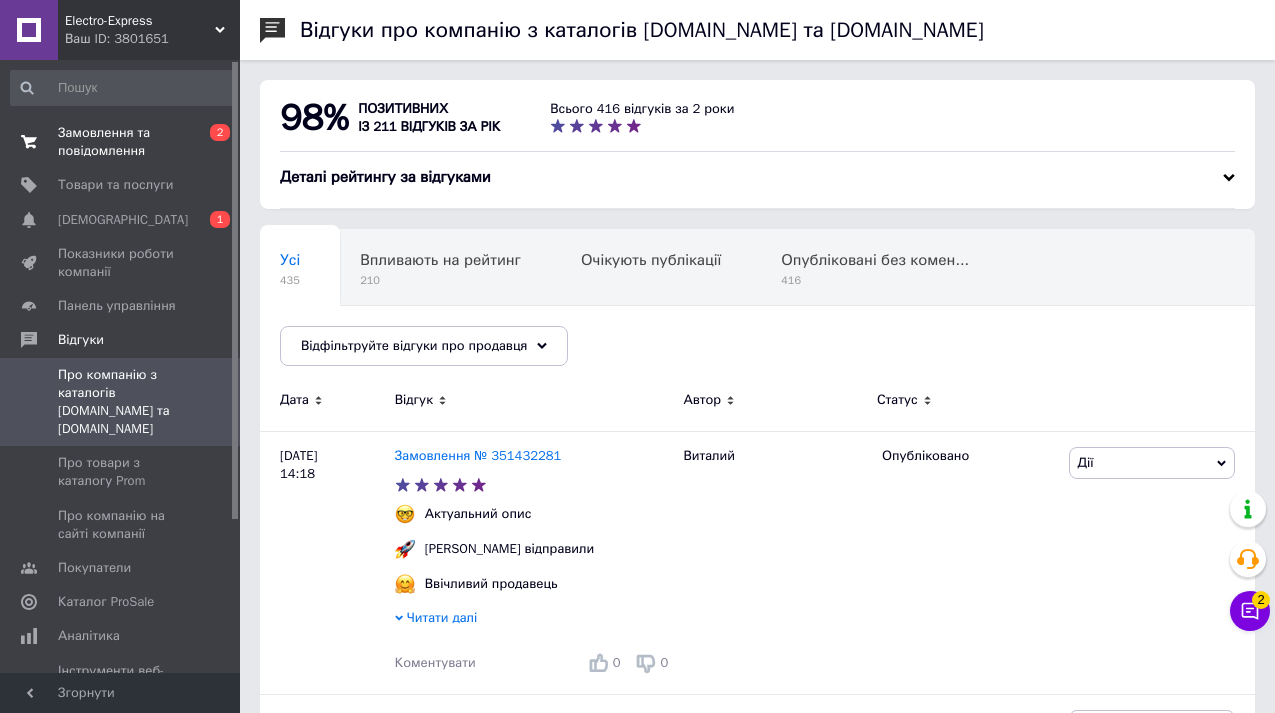 click on "Замовлення та повідомлення" at bounding box center [121, 142] 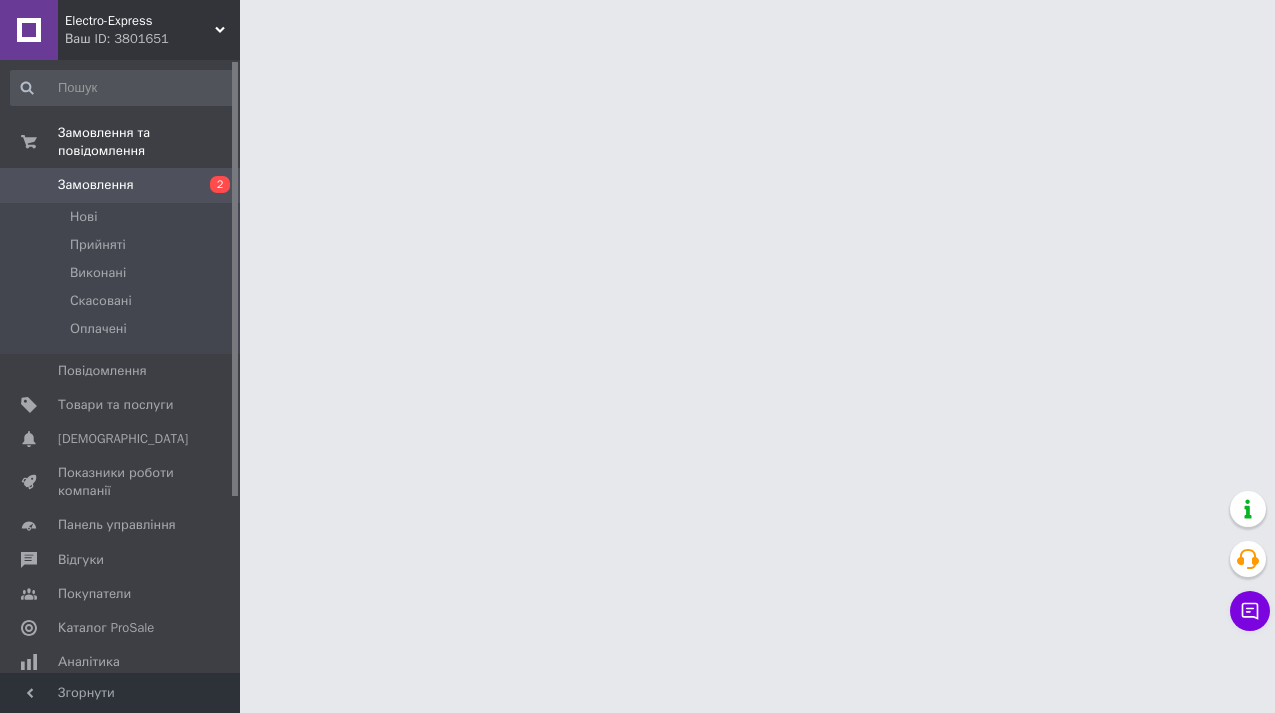 scroll, scrollTop: 0, scrollLeft: 0, axis: both 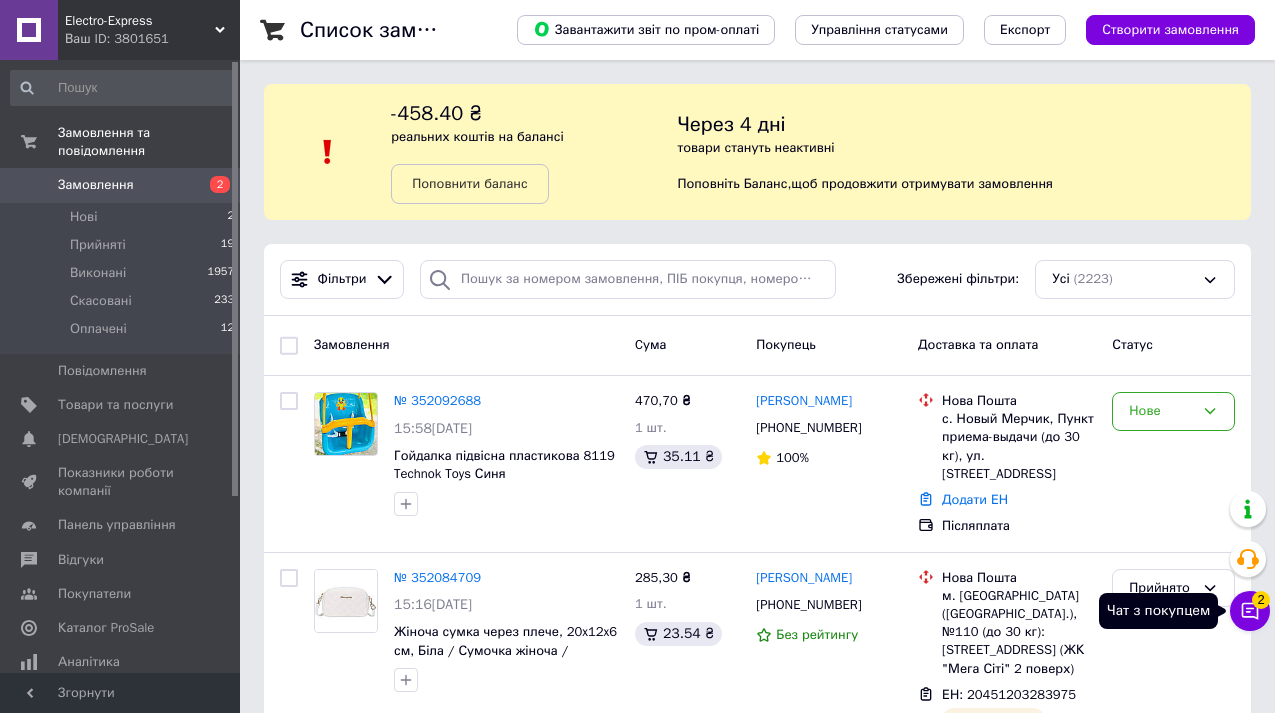 click 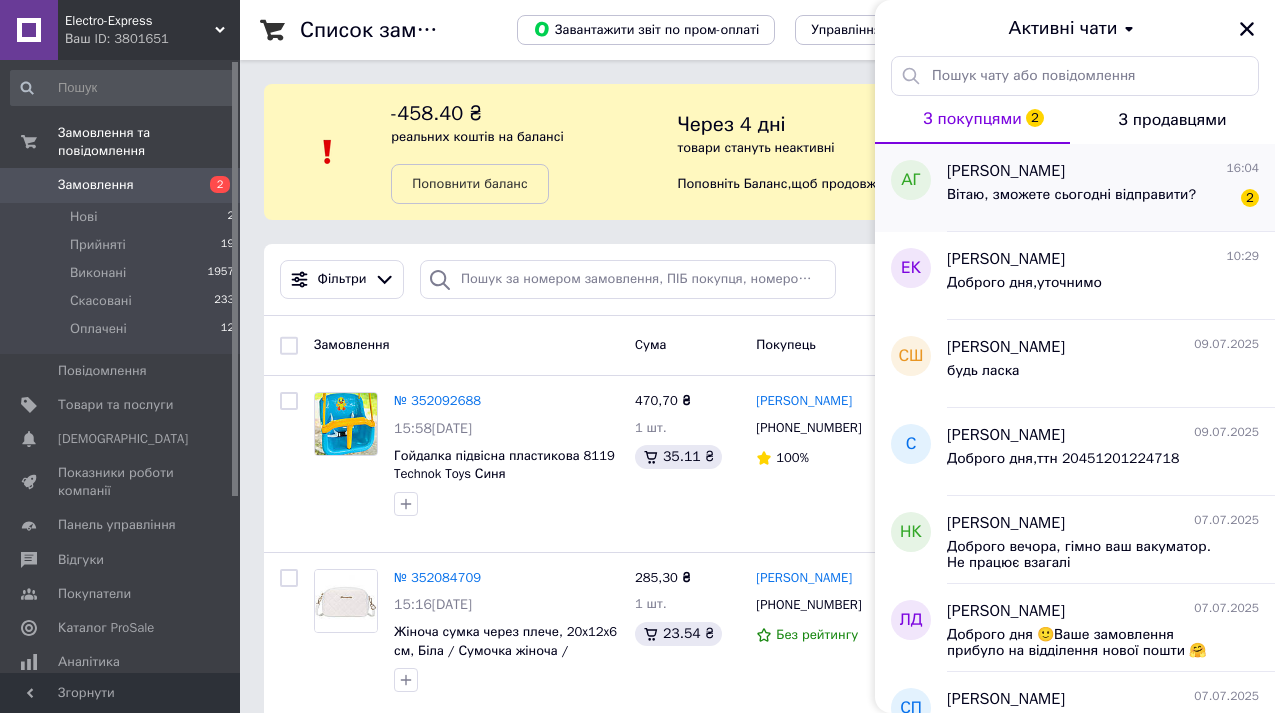 click on "Вітаю, зможете сьогодні відправити?" at bounding box center [1071, 195] 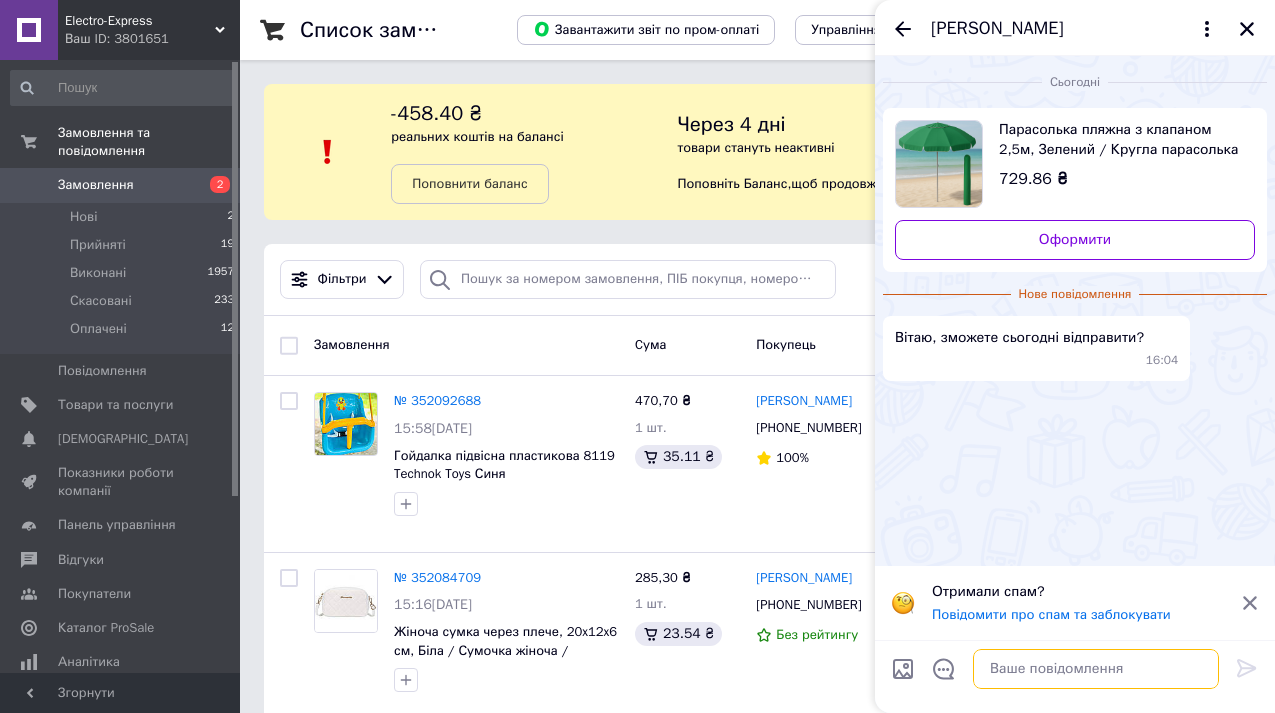 click at bounding box center (1096, 669) 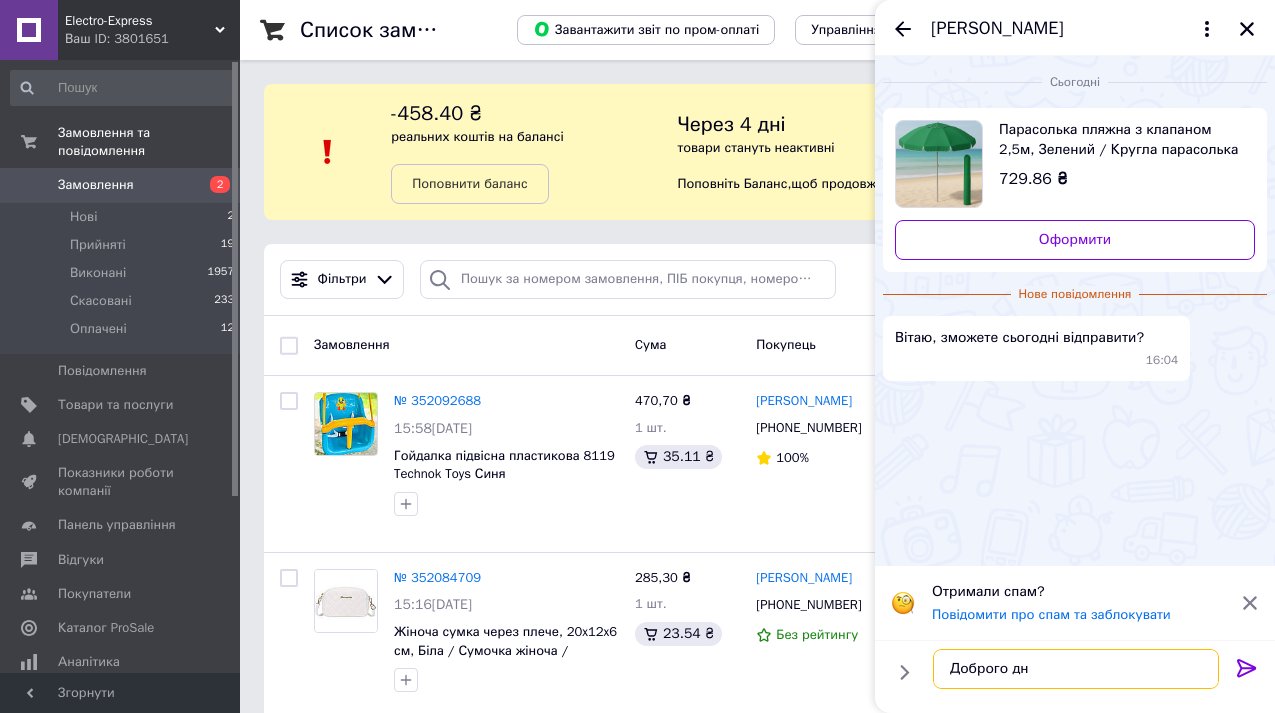 type on "Доброго дня" 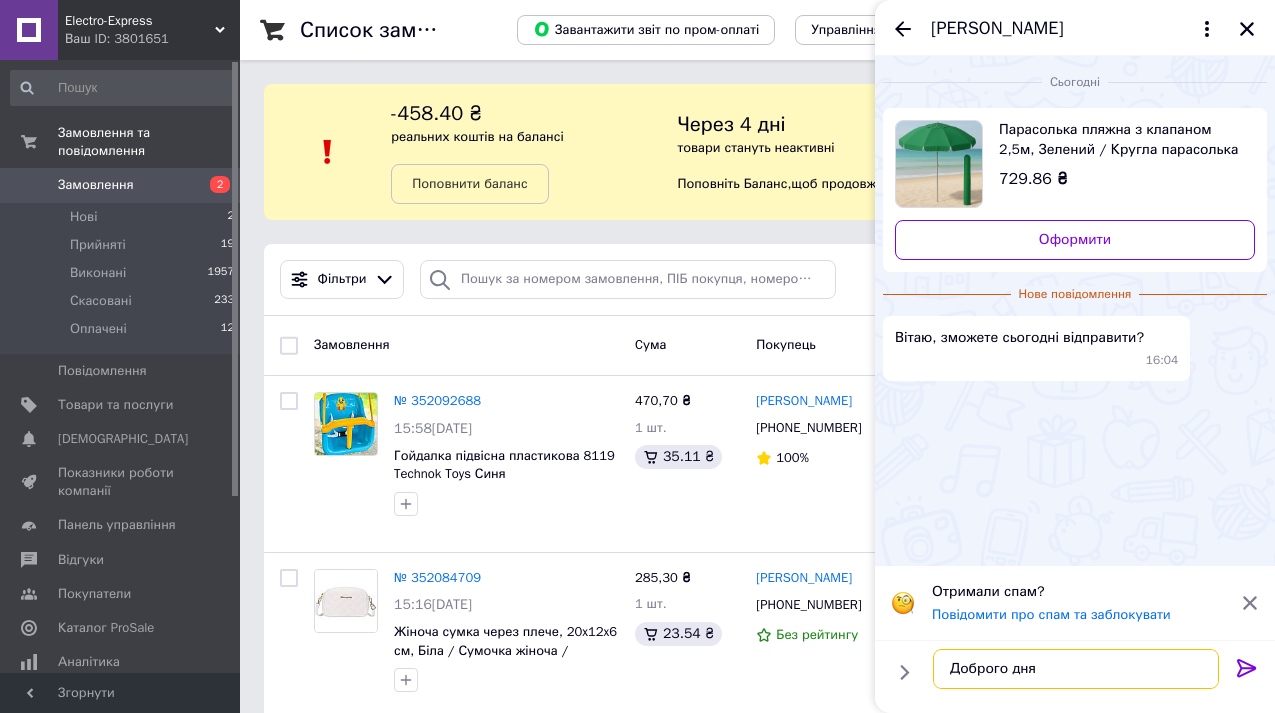 type 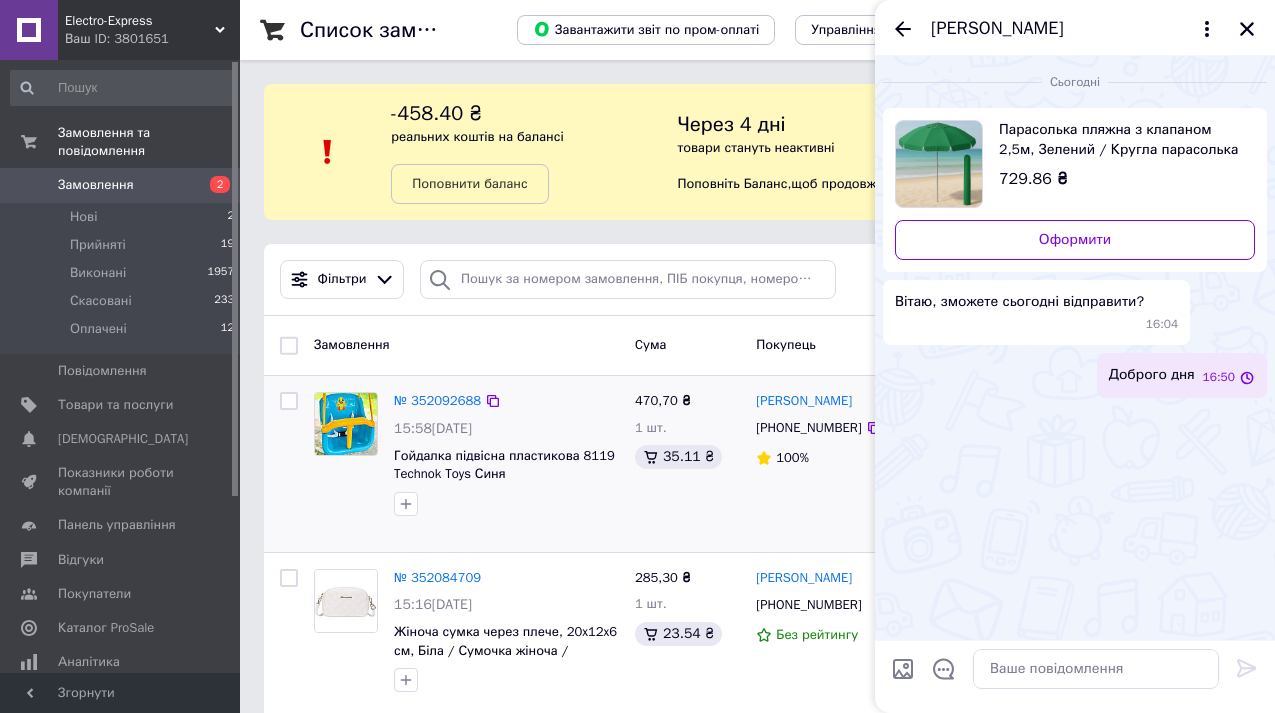 click on "470,70 ₴ 1 шт. 35.11 ₴" at bounding box center [687, 464] 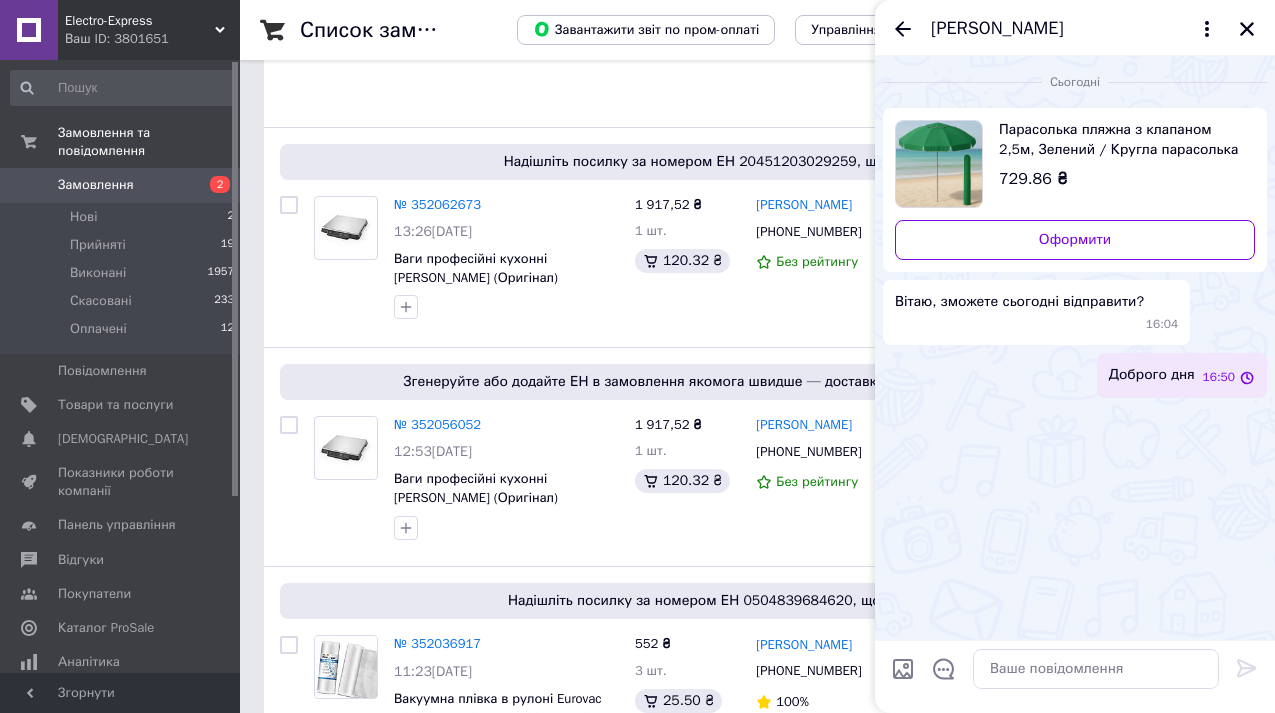 scroll, scrollTop: 680, scrollLeft: 0, axis: vertical 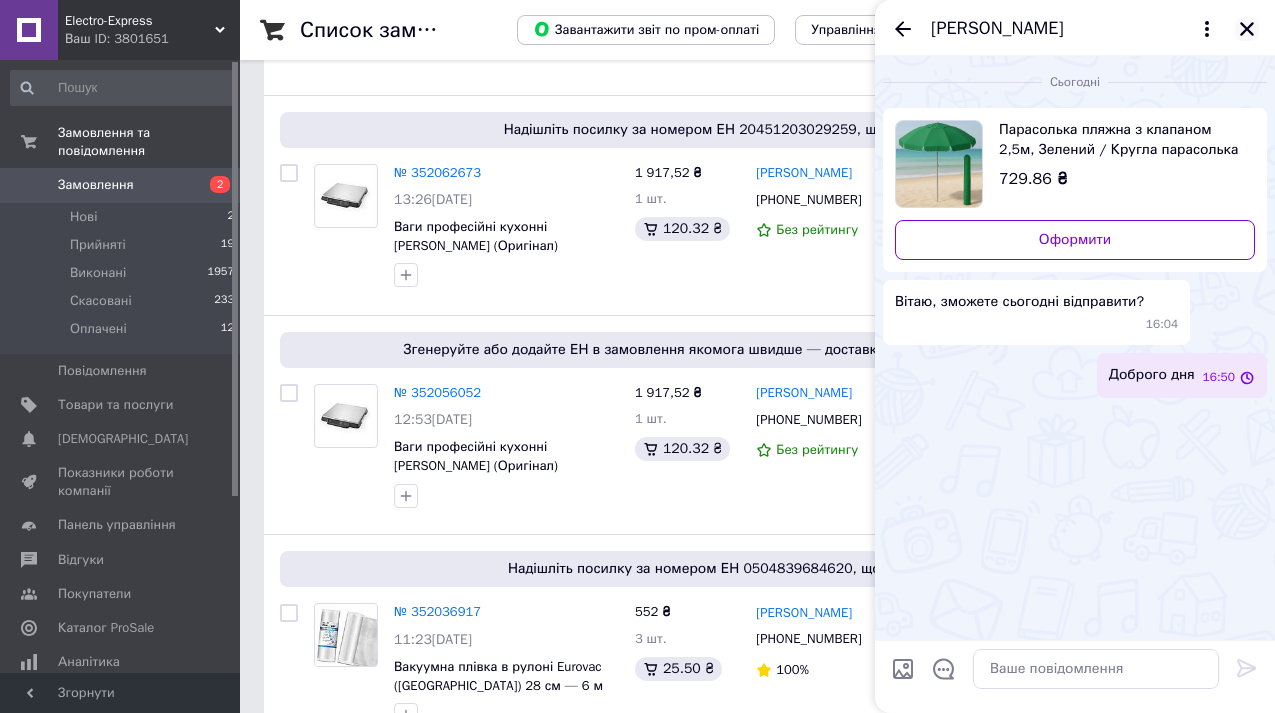 click 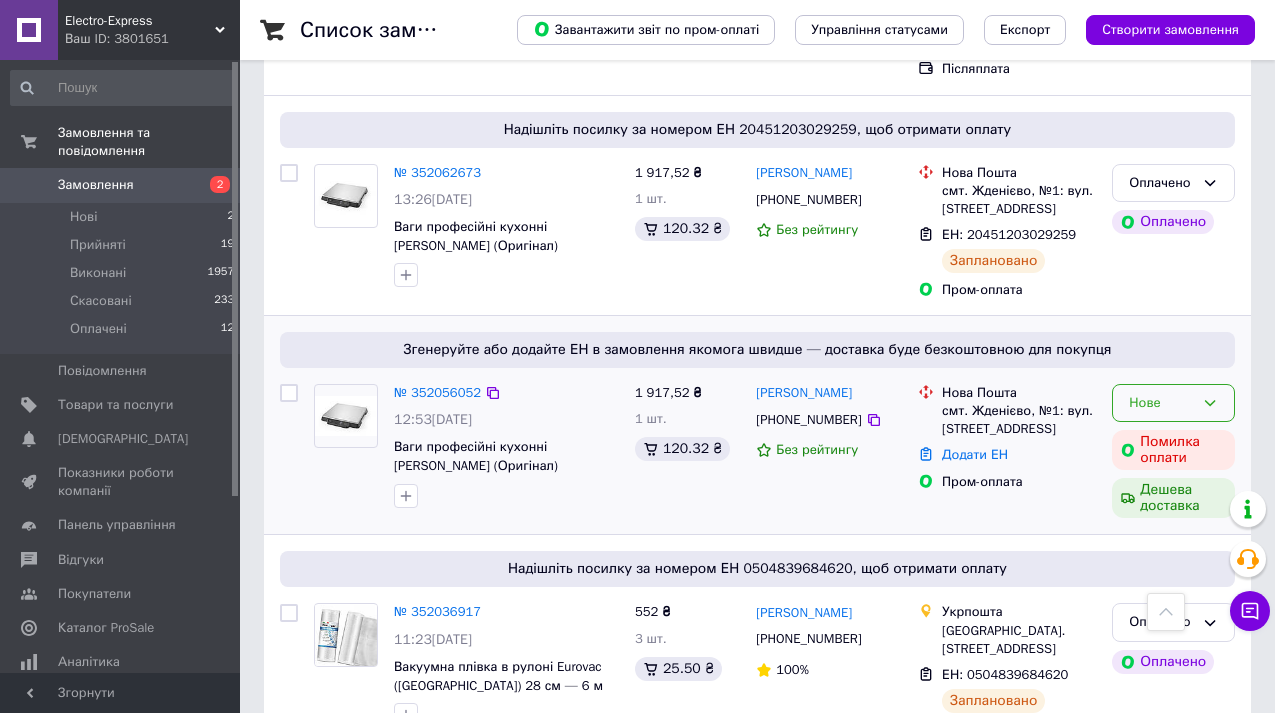 click on "Нове" at bounding box center [1173, 403] 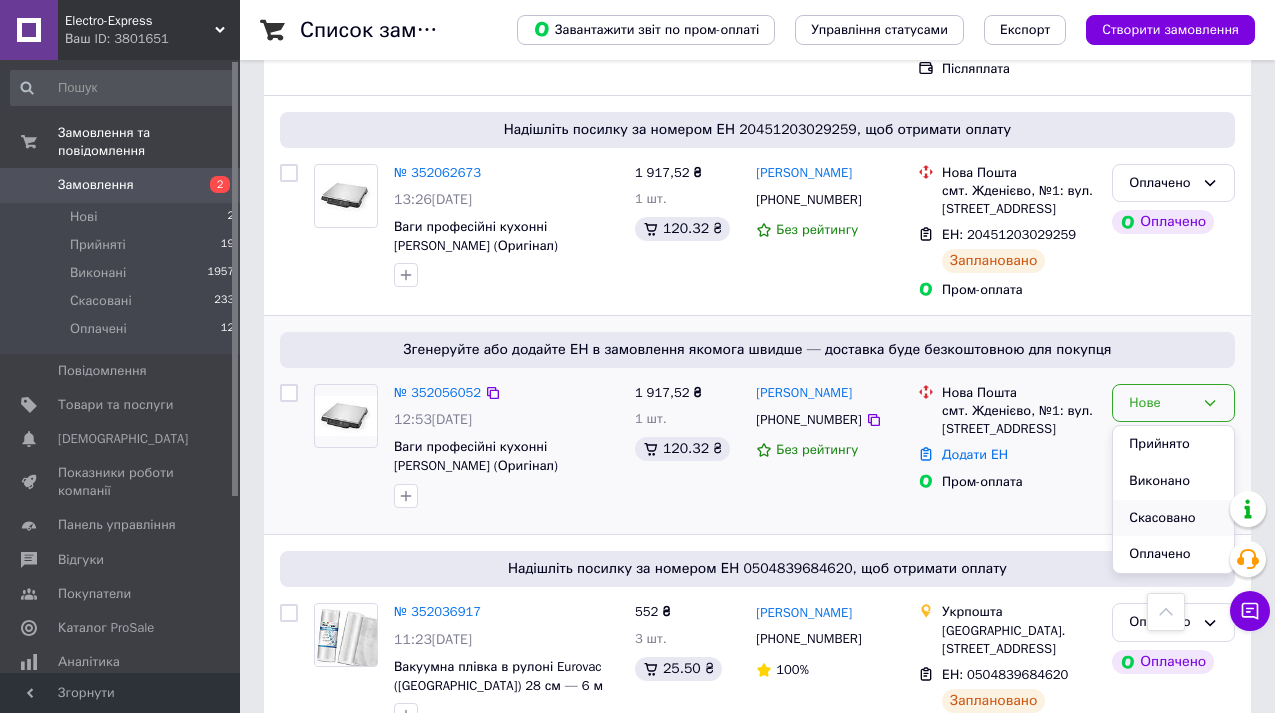 click on "Скасовано" at bounding box center (1173, 518) 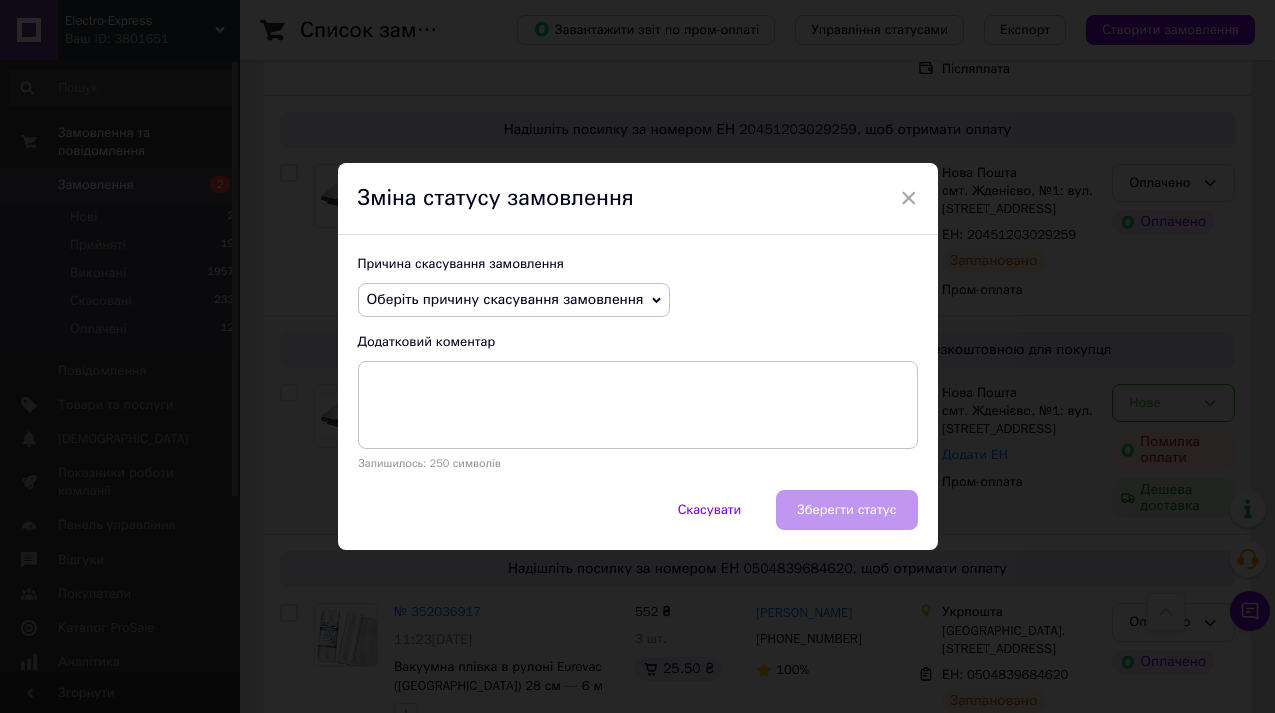 click on "Оберіть причину скасування замовлення" at bounding box center [514, 300] 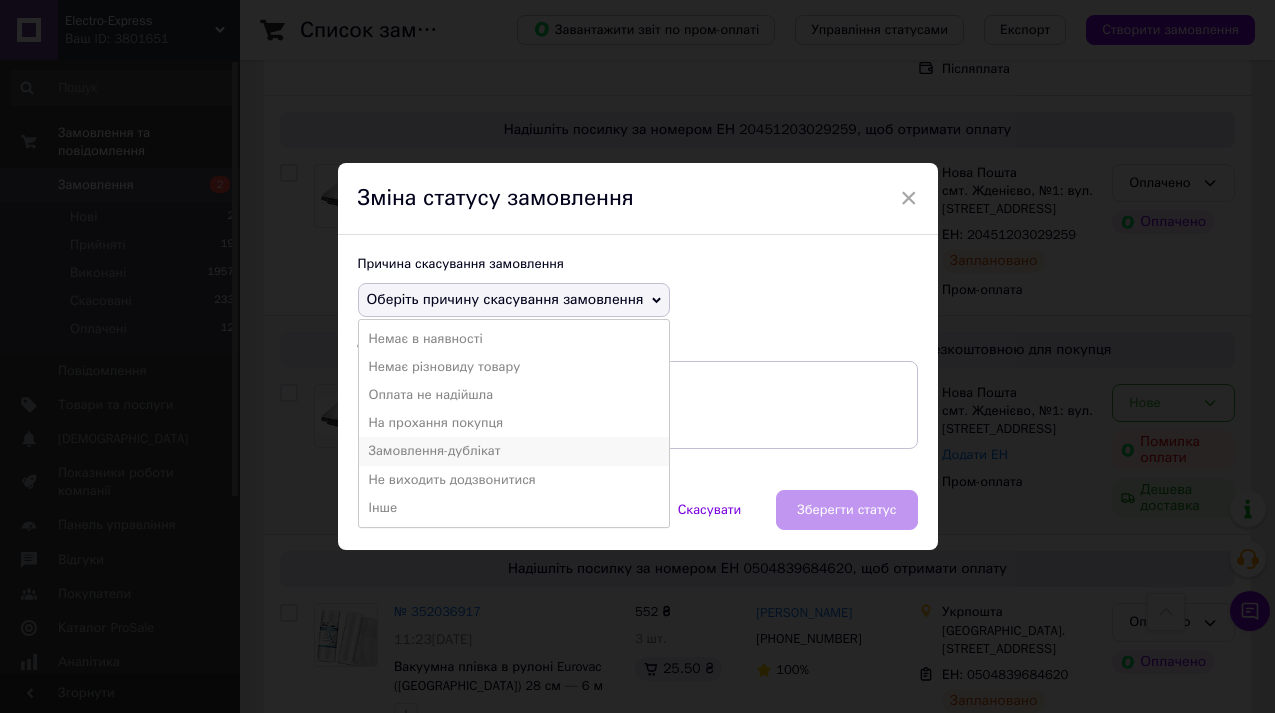 click on "Замовлення-дублікат" at bounding box center [514, 451] 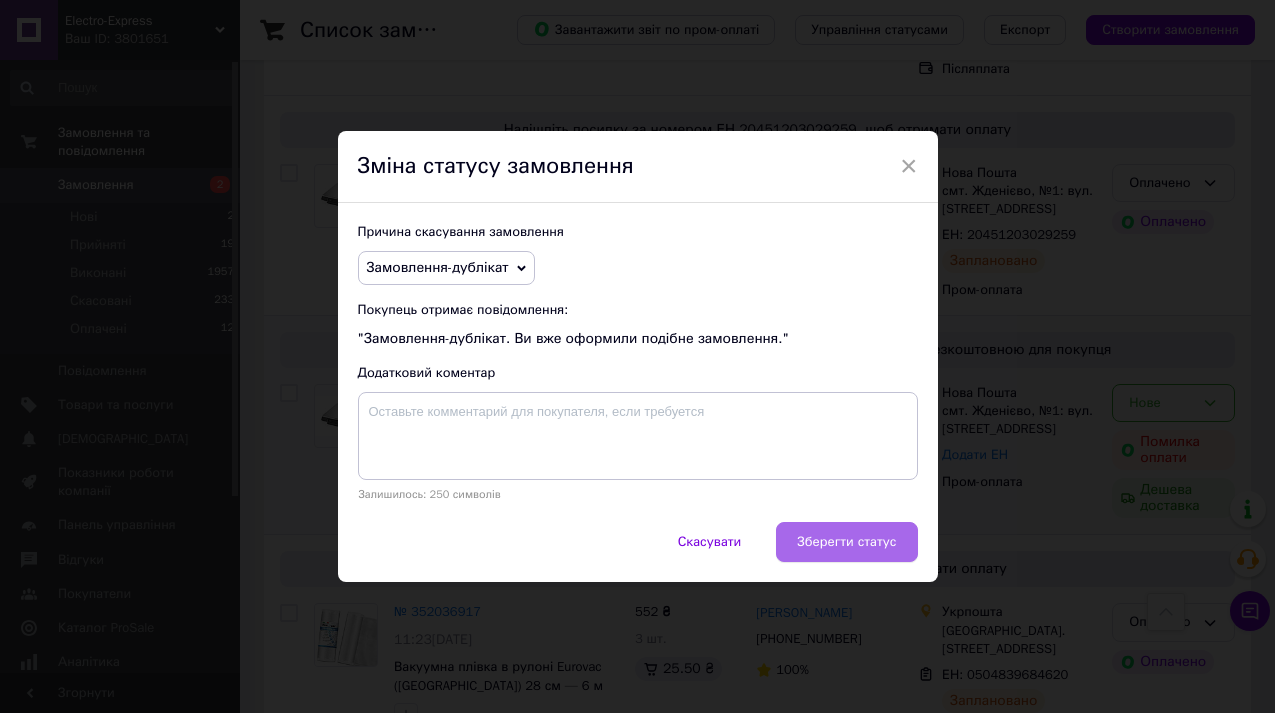 click on "Зберегти статус" at bounding box center [846, 542] 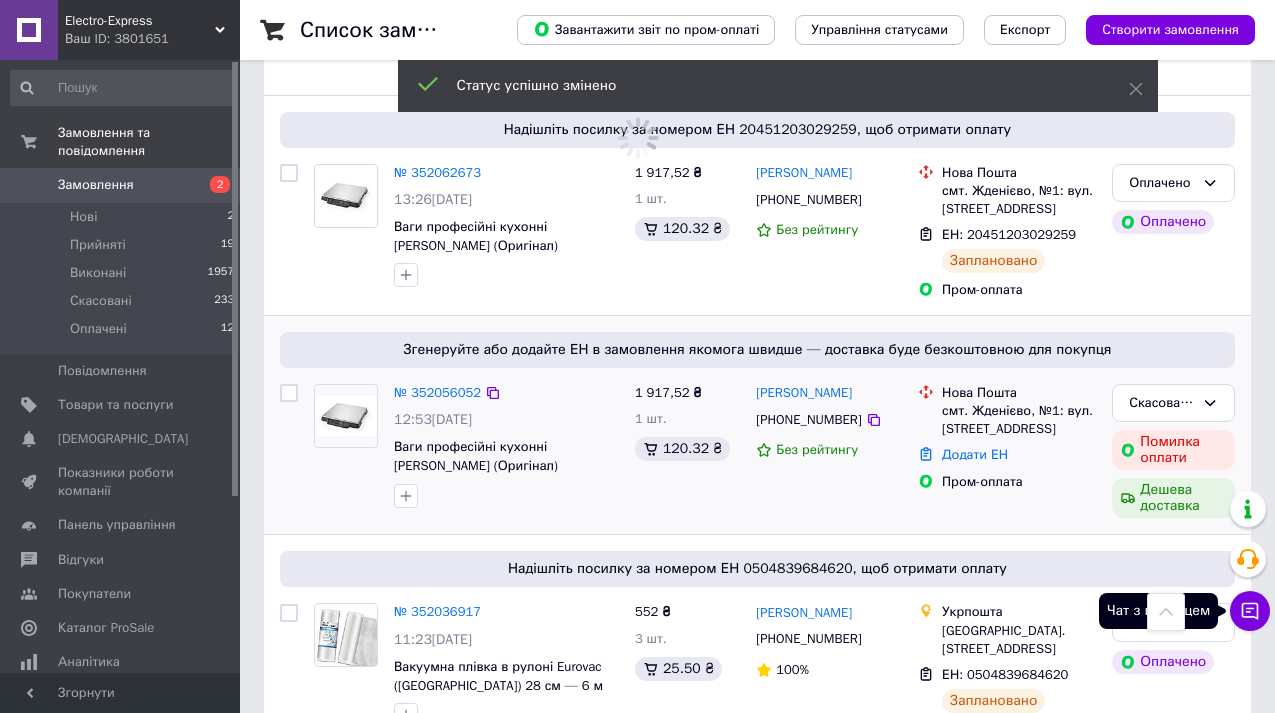 click on "Чат з покупцем" at bounding box center (1250, 611) 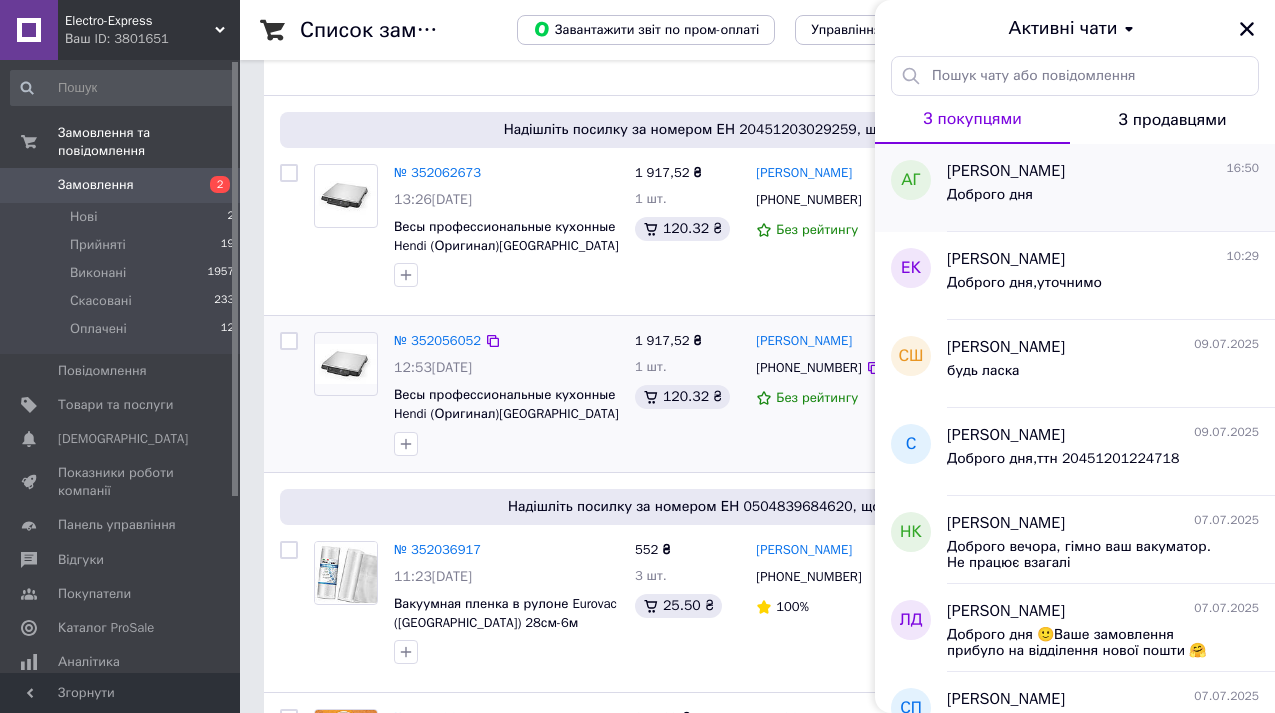 click on "Доброго дня" at bounding box center [1103, 199] 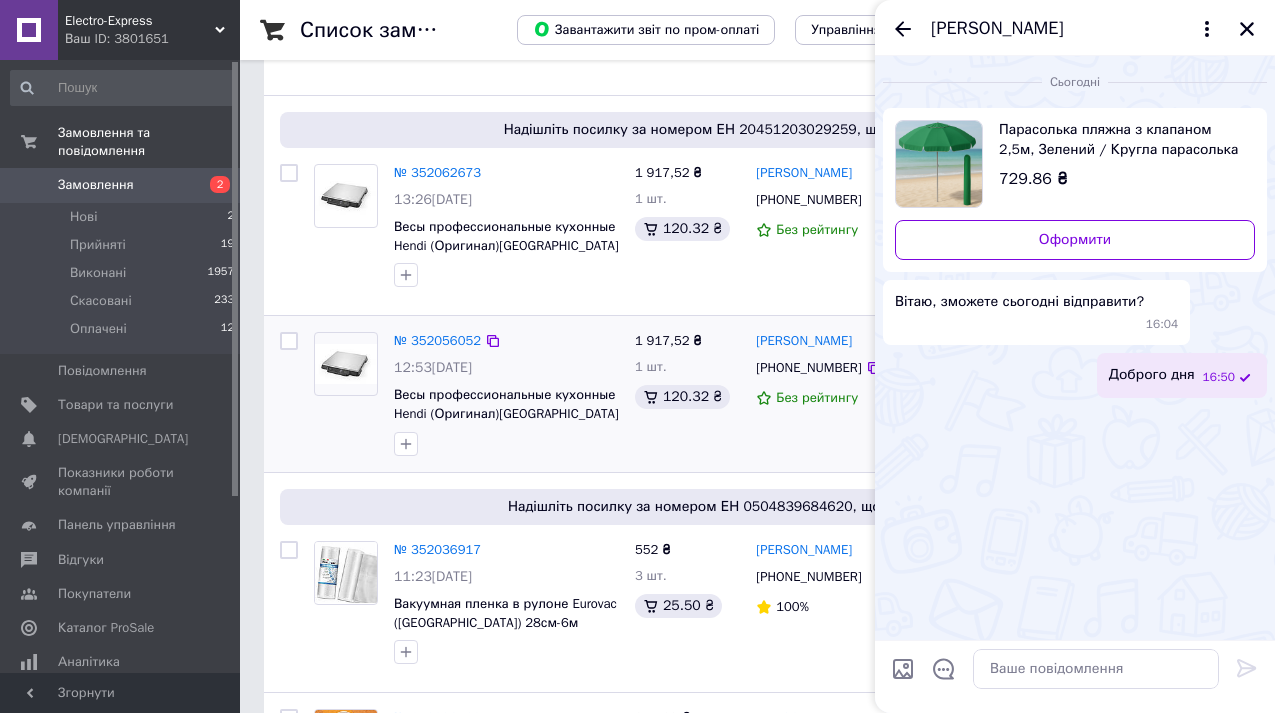 click at bounding box center [939, 164] 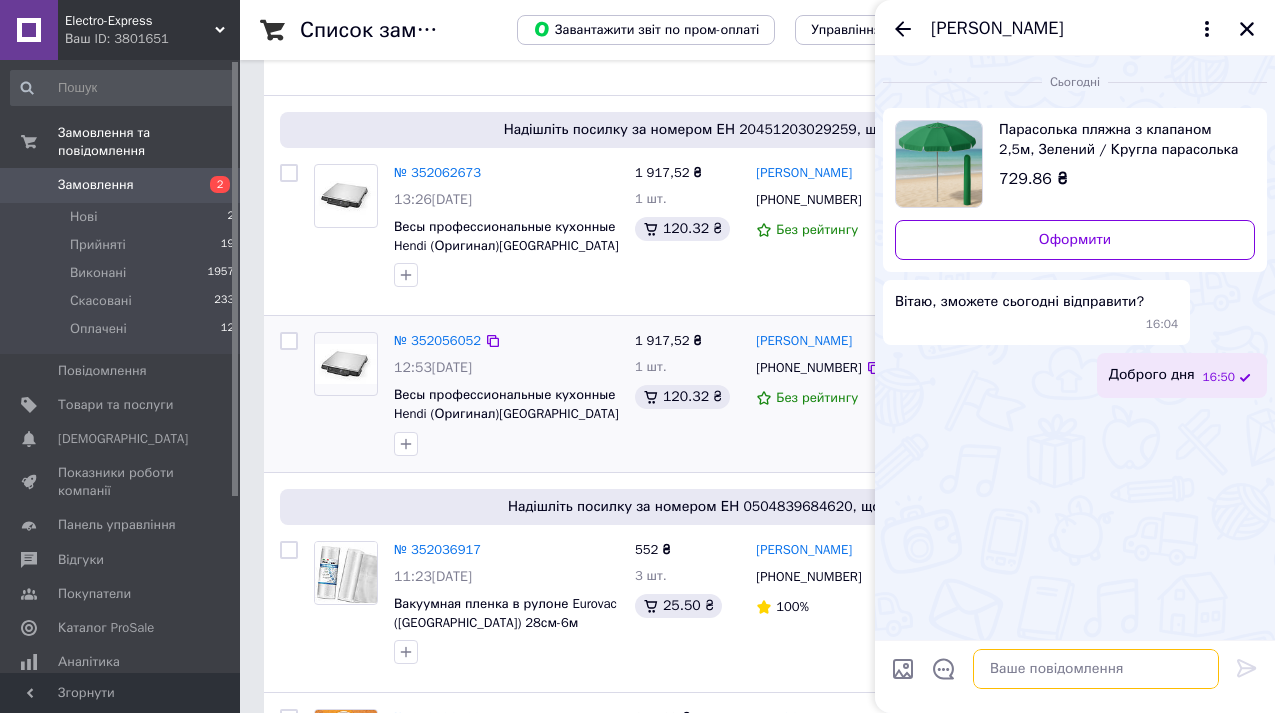 click at bounding box center (1096, 669) 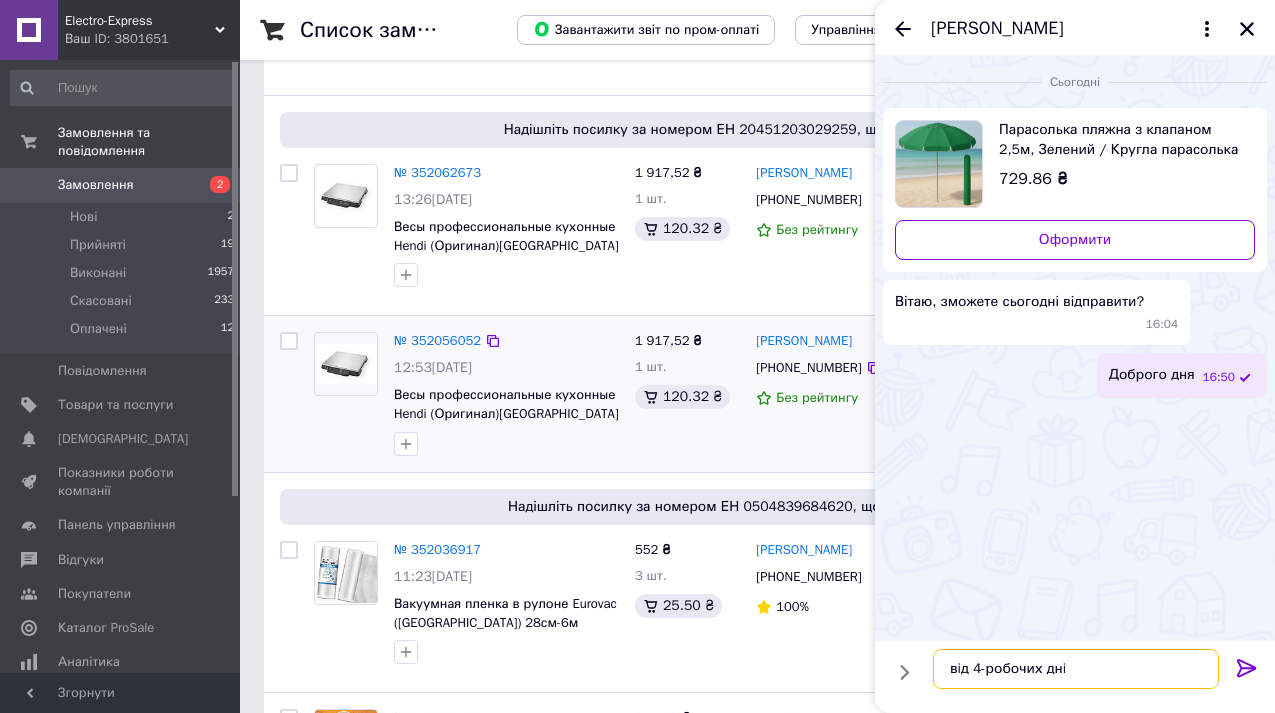 type on "вiд 4-робочих днiв" 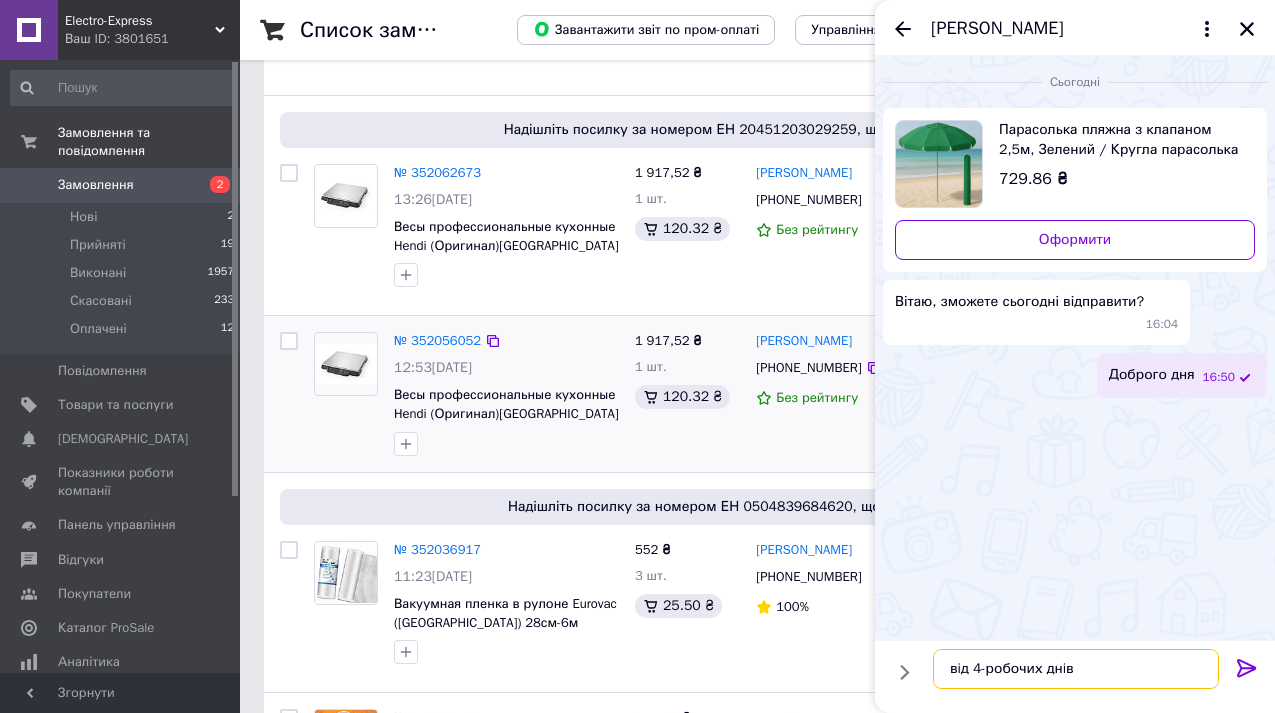 type 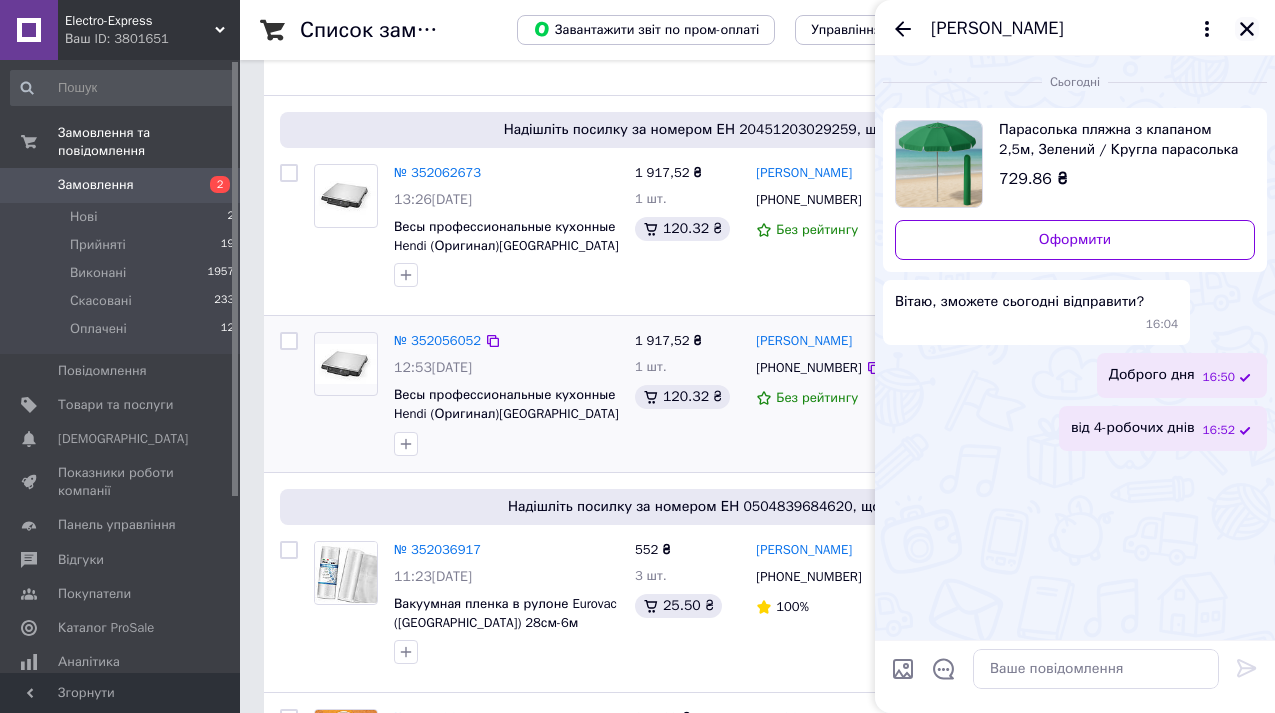 click 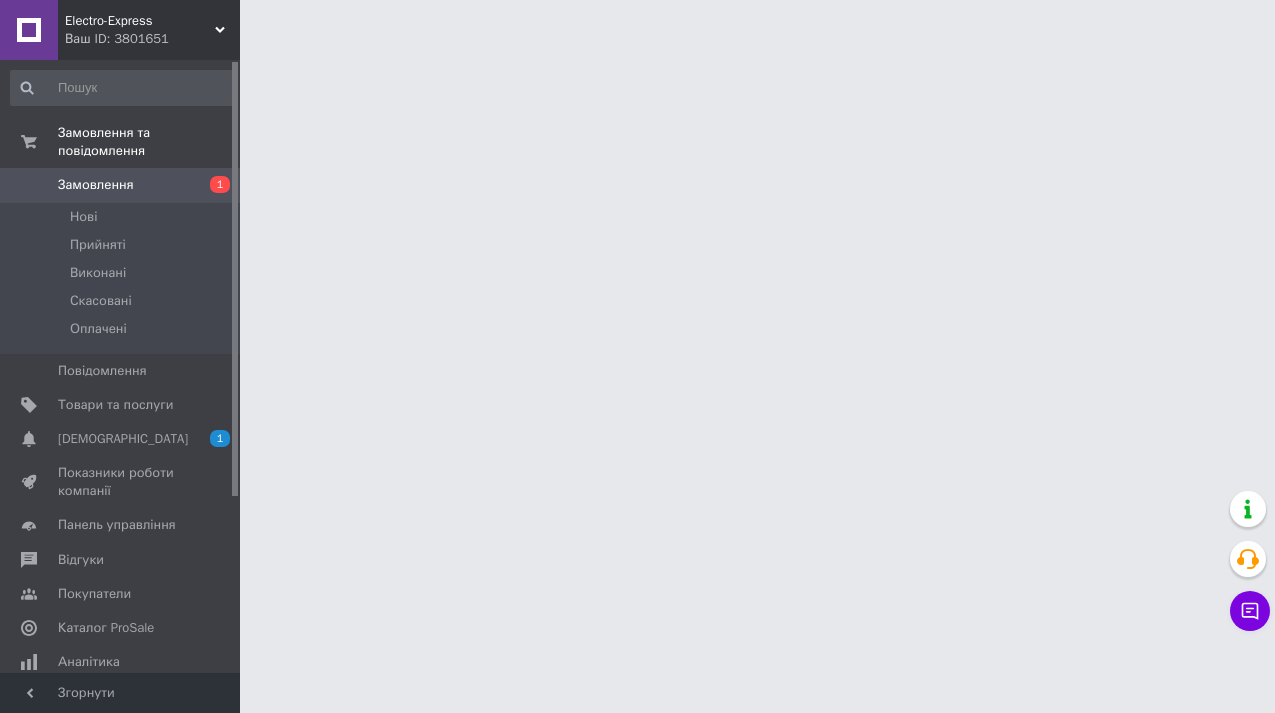 scroll, scrollTop: 0, scrollLeft: 0, axis: both 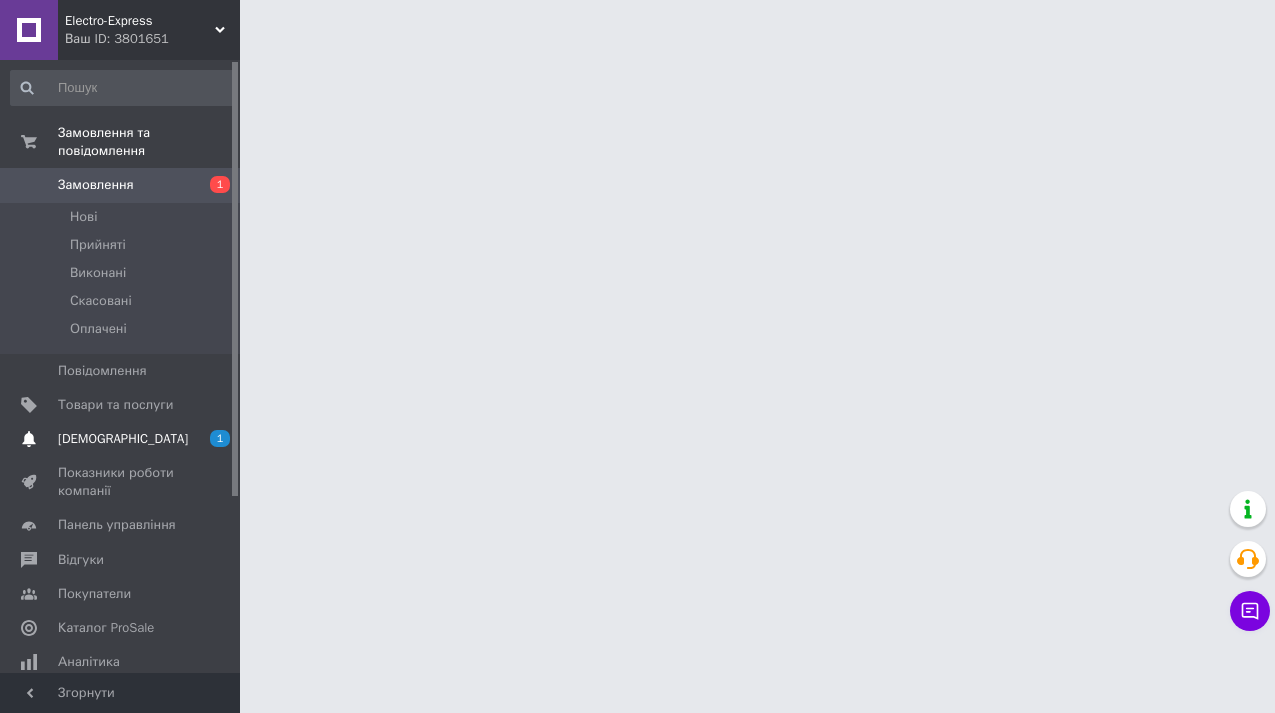 click on "[DEMOGRAPHIC_DATA]" at bounding box center [123, 439] 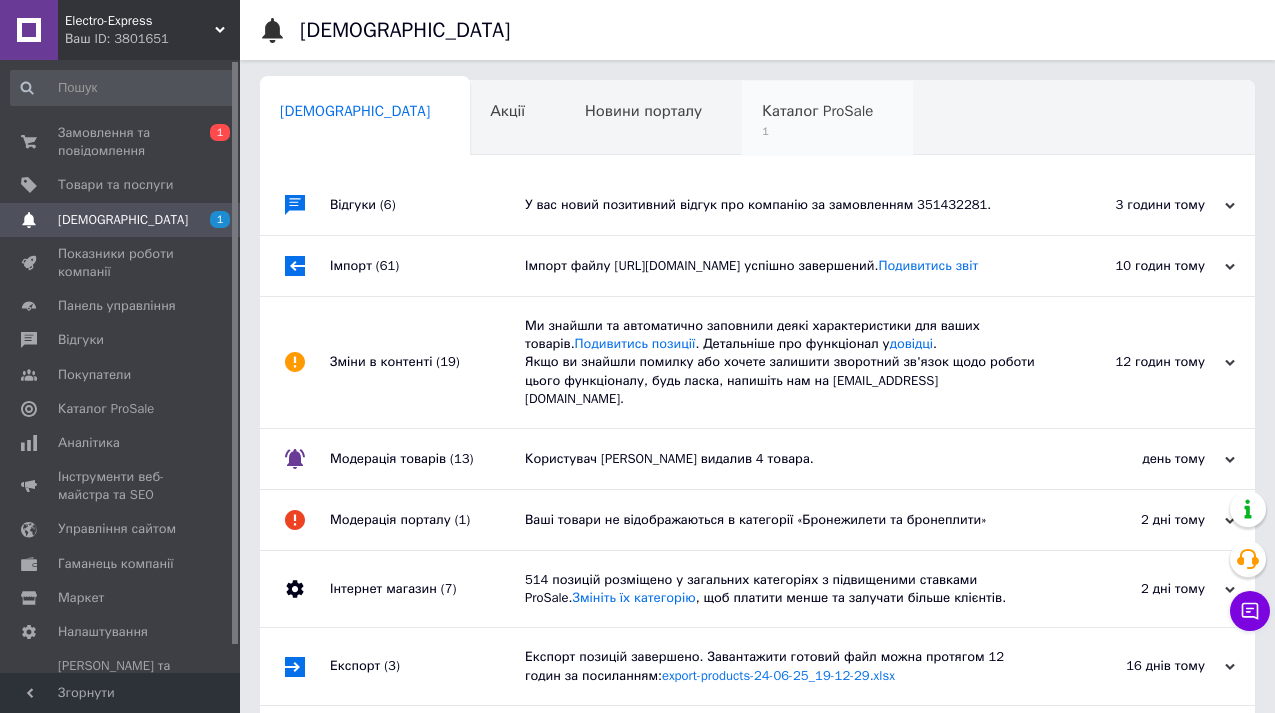 click on "Каталог ProSale" at bounding box center (817, 111) 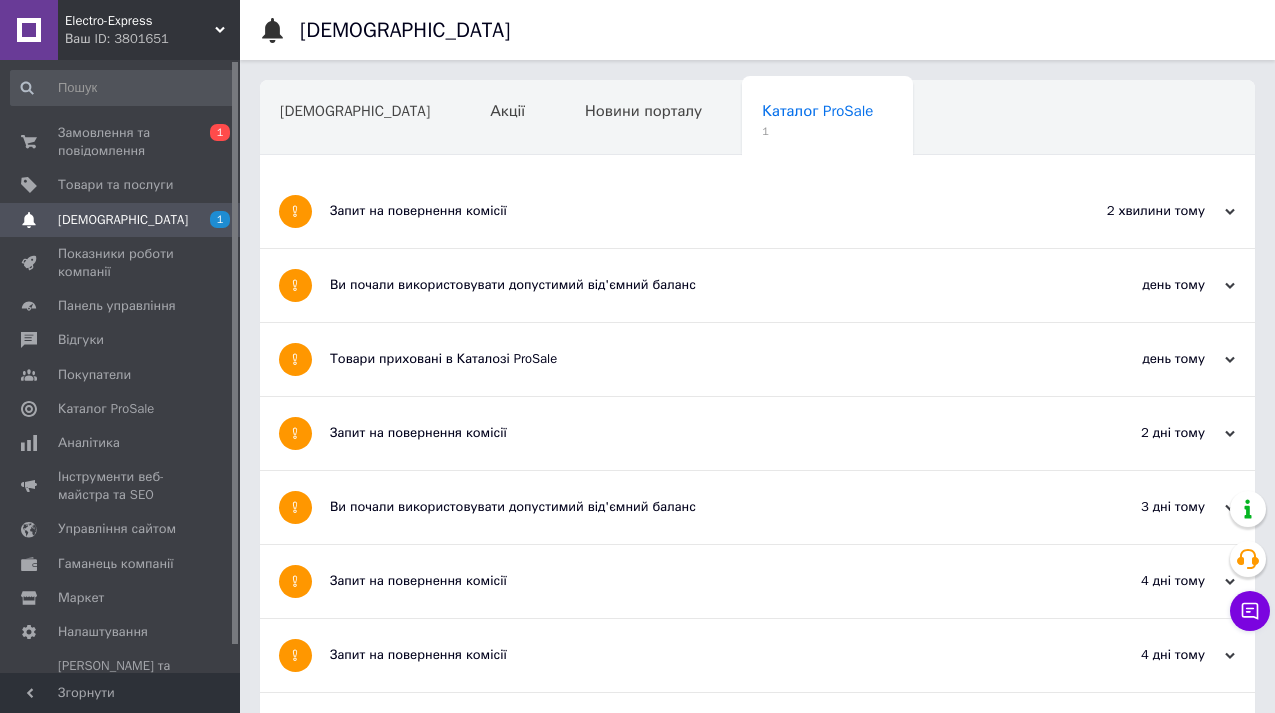 click 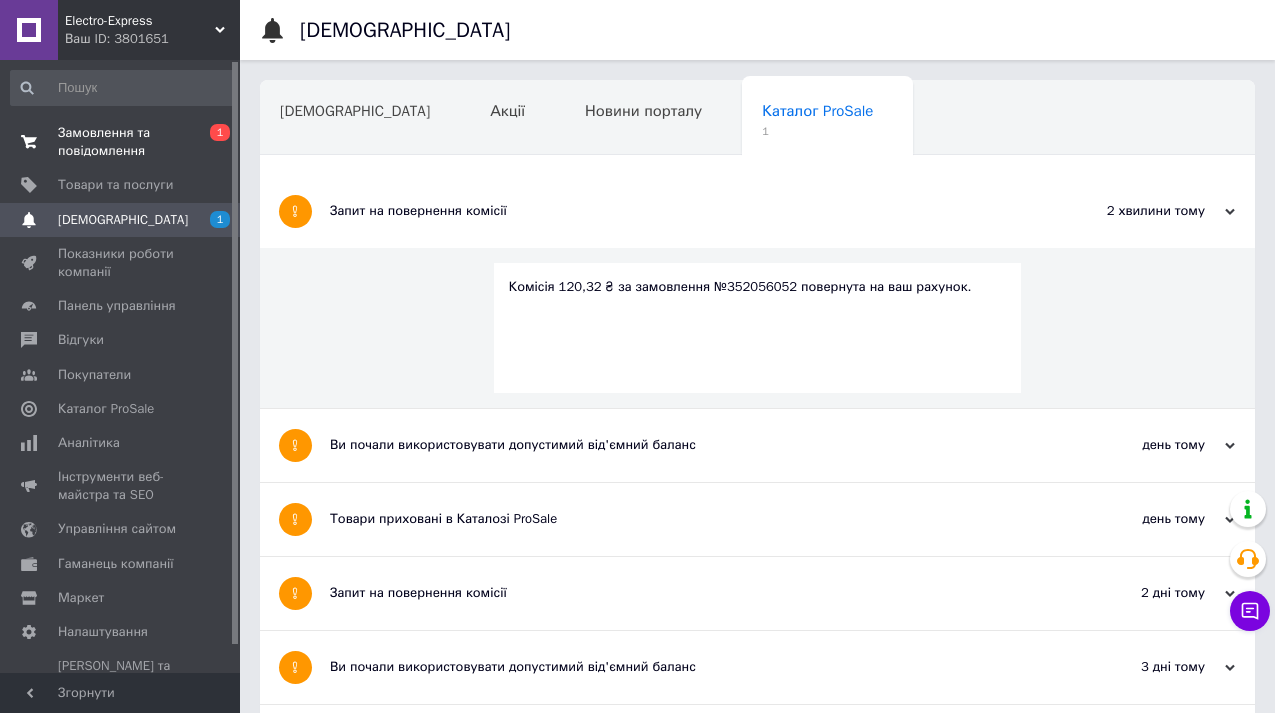 click on "Замовлення та повідомлення" at bounding box center [121, 142] 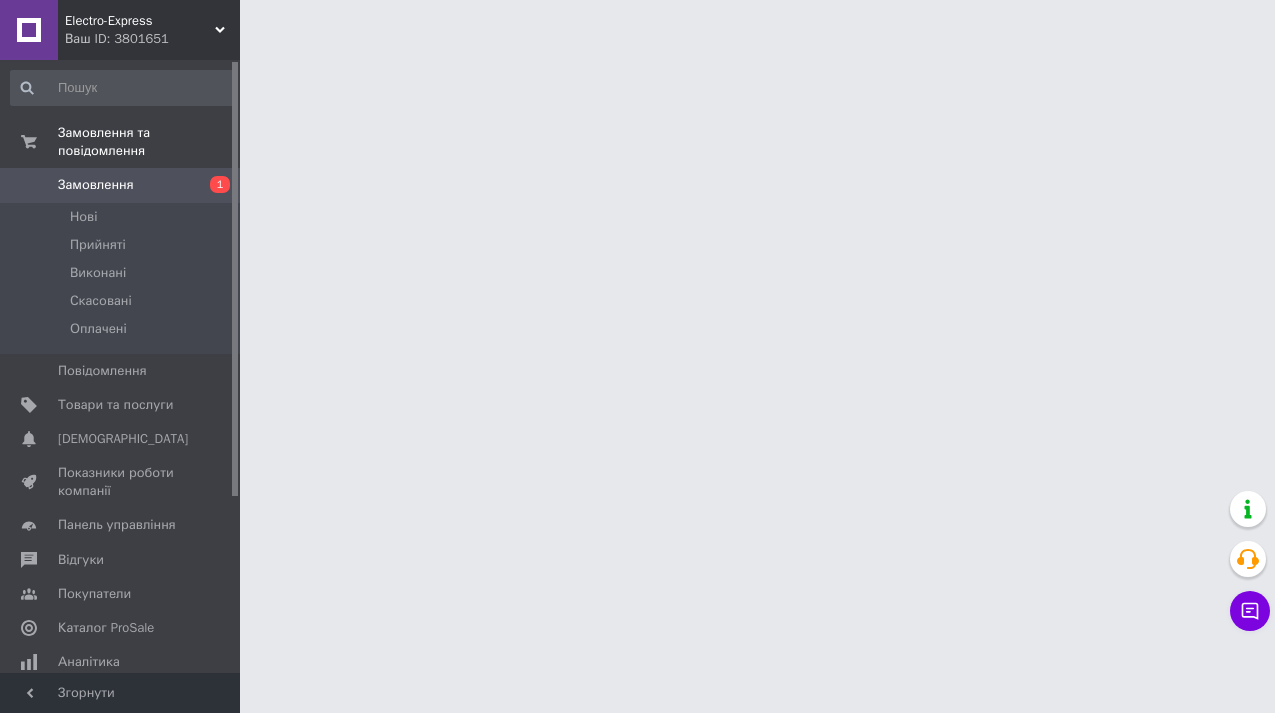 scroll, scrollTop: 0, scrollLeft: 0, axis: both 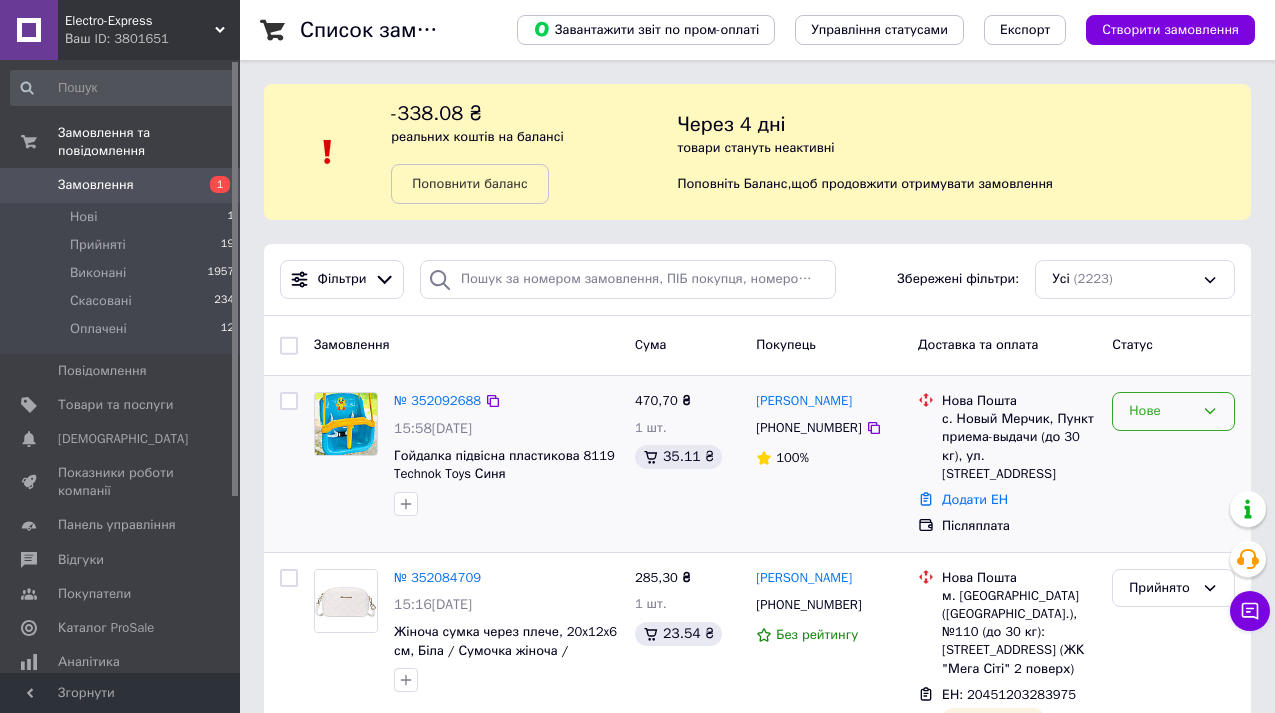click on "Нове" at bounding box center [1161, 411] 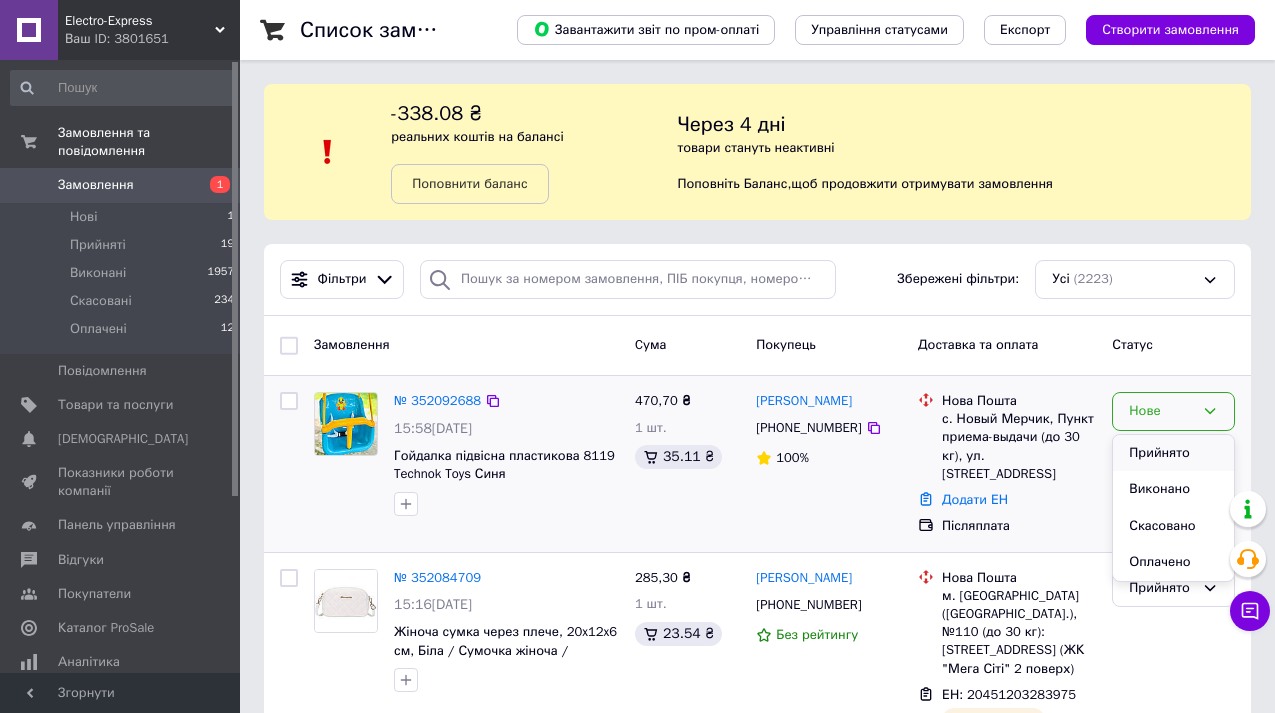 click on "Прийнято" at bounding box center [1173, 453] 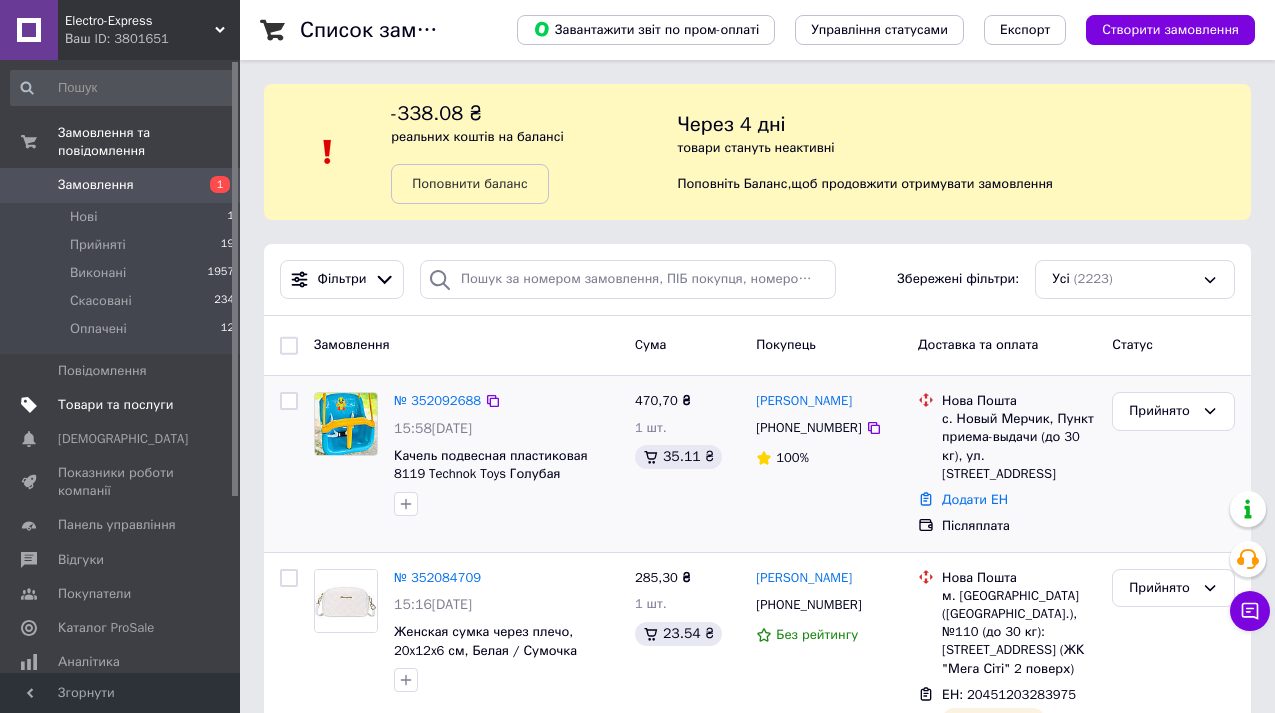 click on "Товари та послуги" at bounding box center [115, 405] 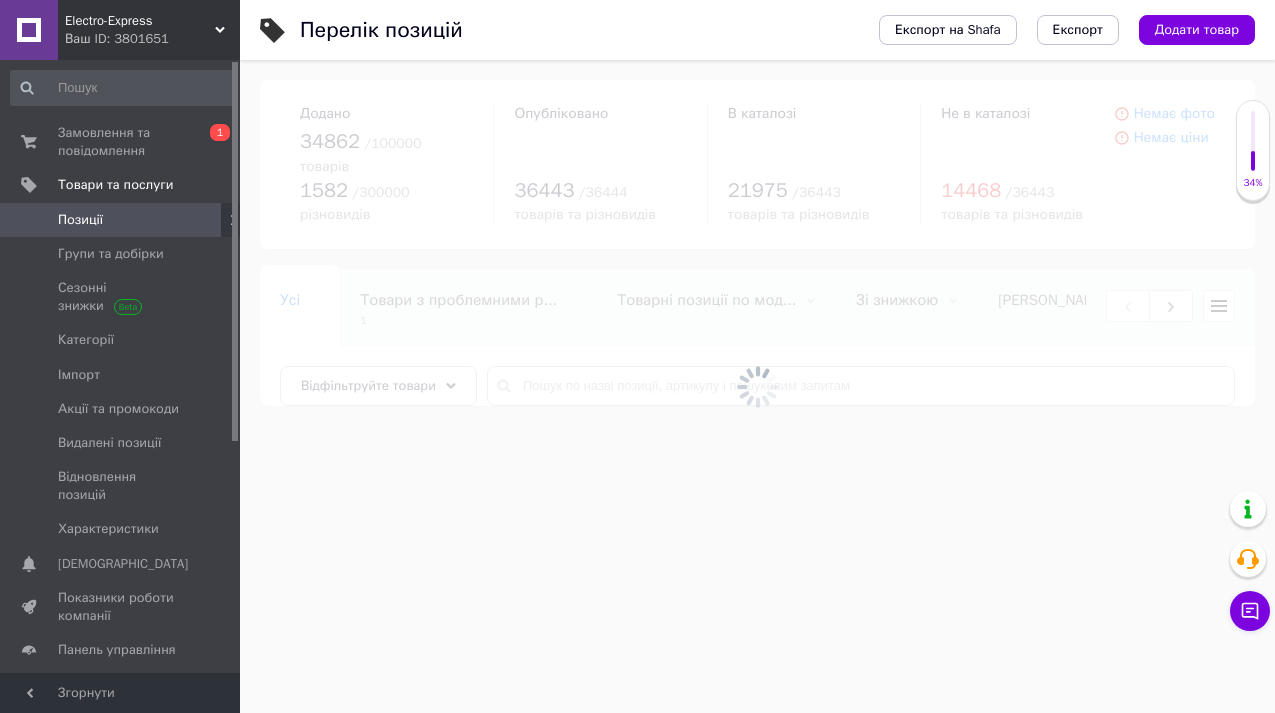 click at bounding box center [757, 386] 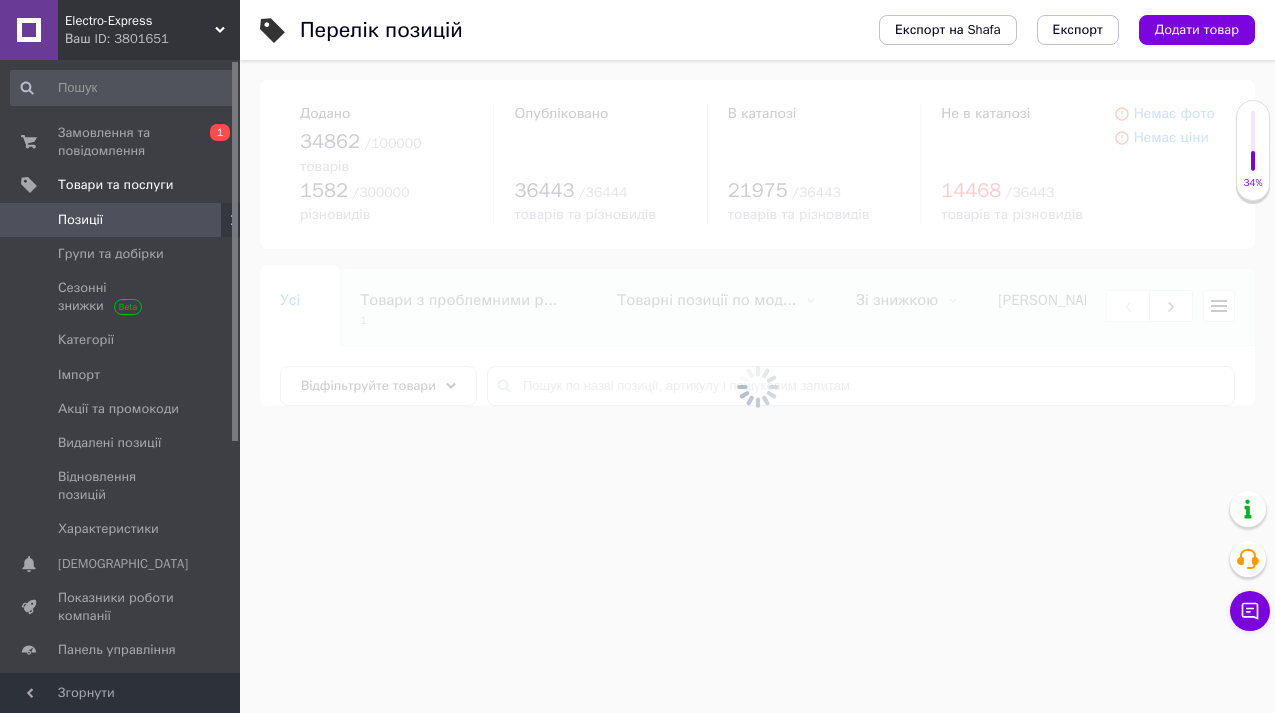 click at bounding box center (757, 386) 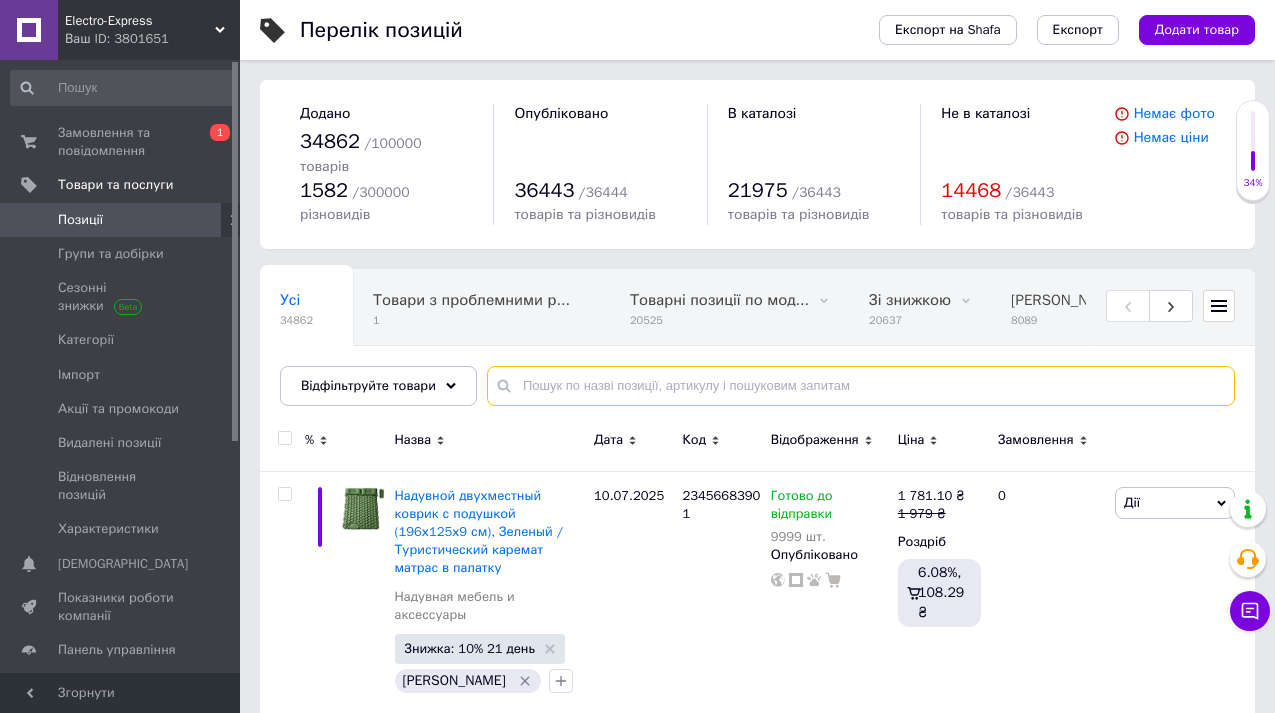 click at bounding box center [861, 386] 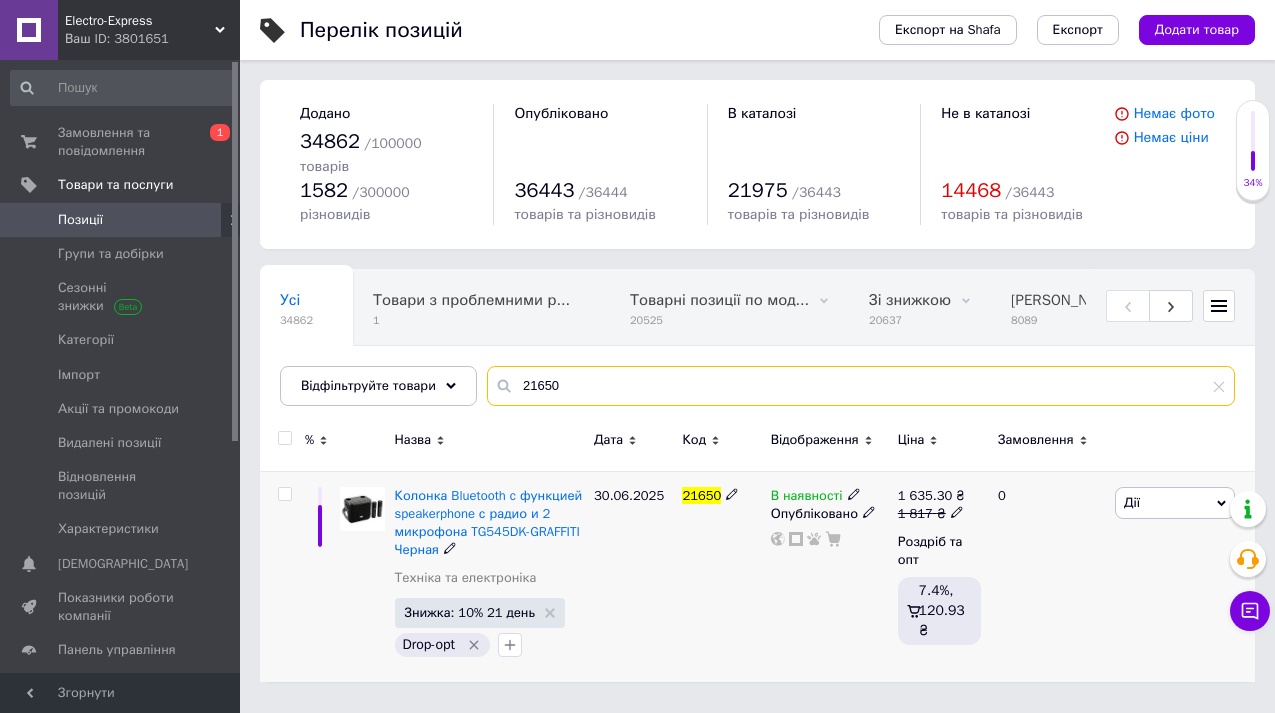 type on "21650" 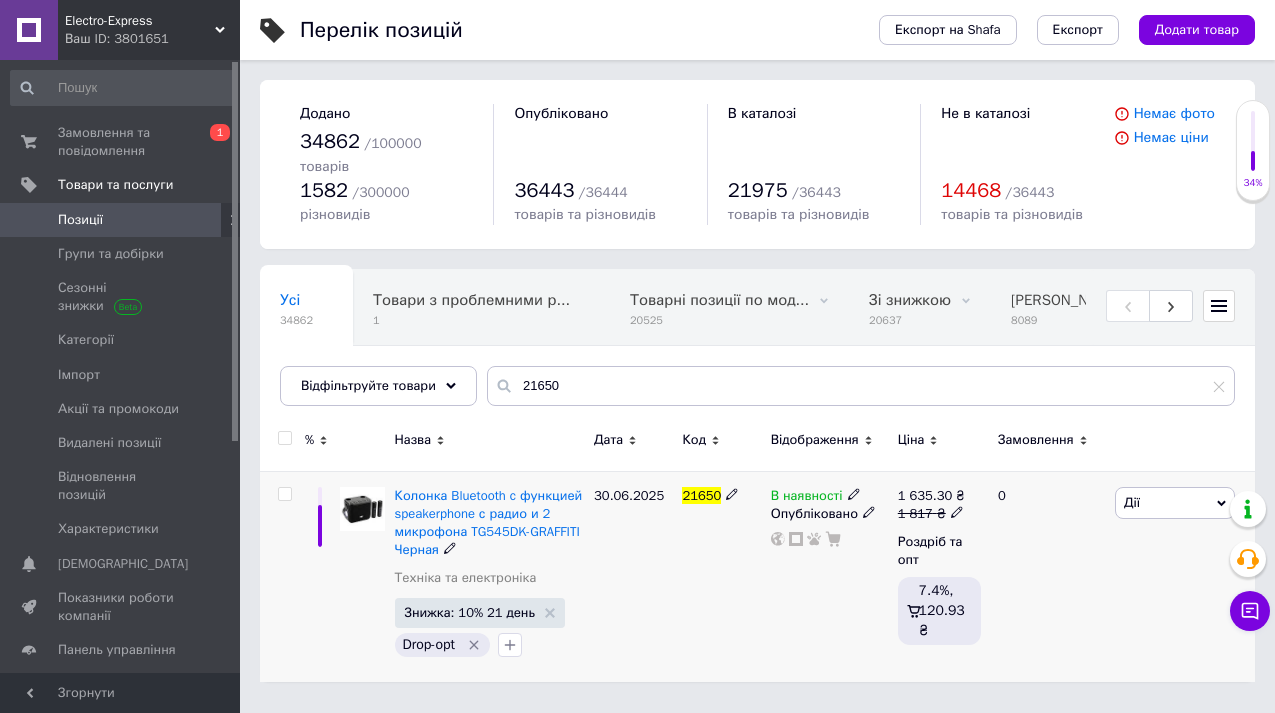 click 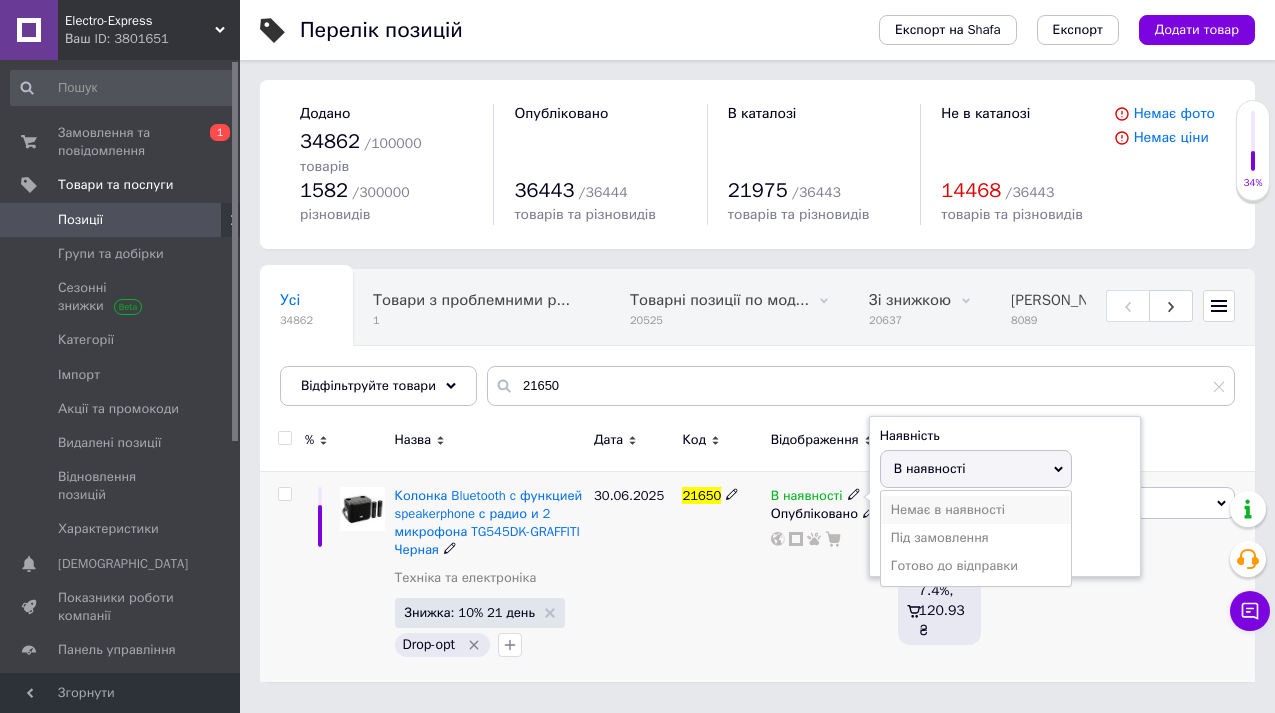 click on "Немає в наявності" at bounding box center (976, 510) 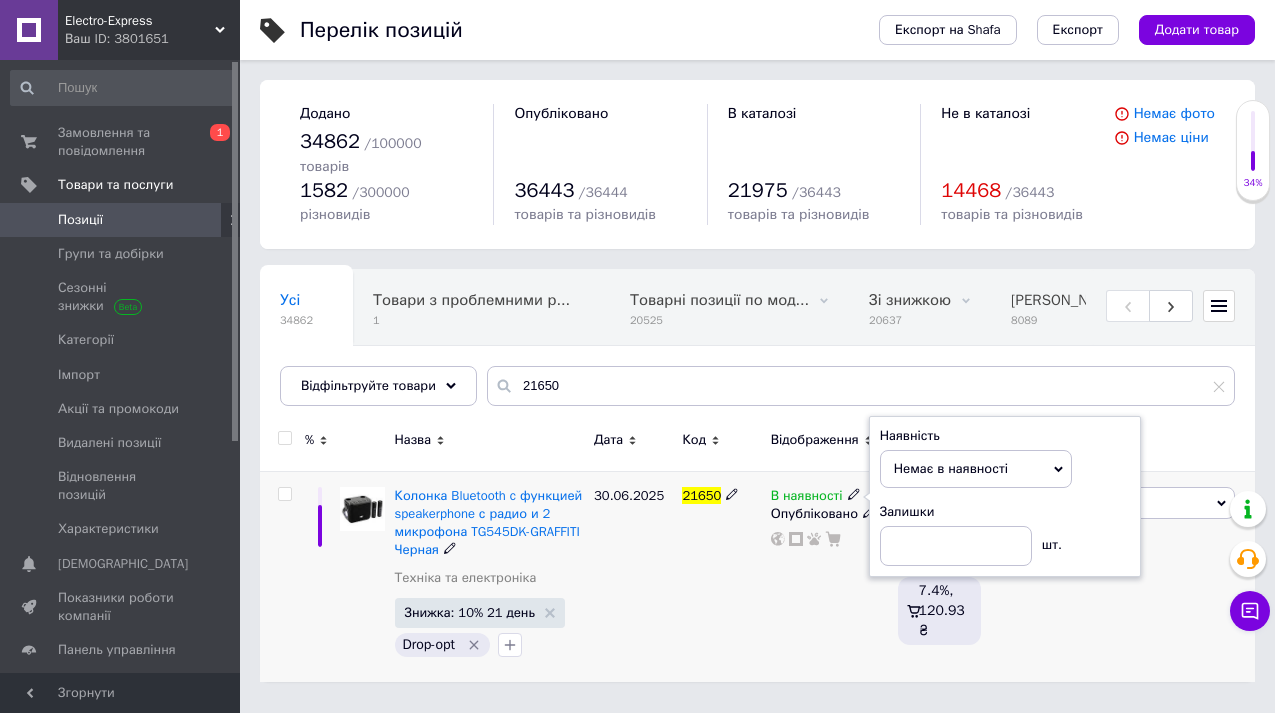 click on "В наявності Наявність Немає в наявності В наявності Під замовлення Готово до відправки Залишки шт. Опубліковано" at bounding box center (829, 576) 